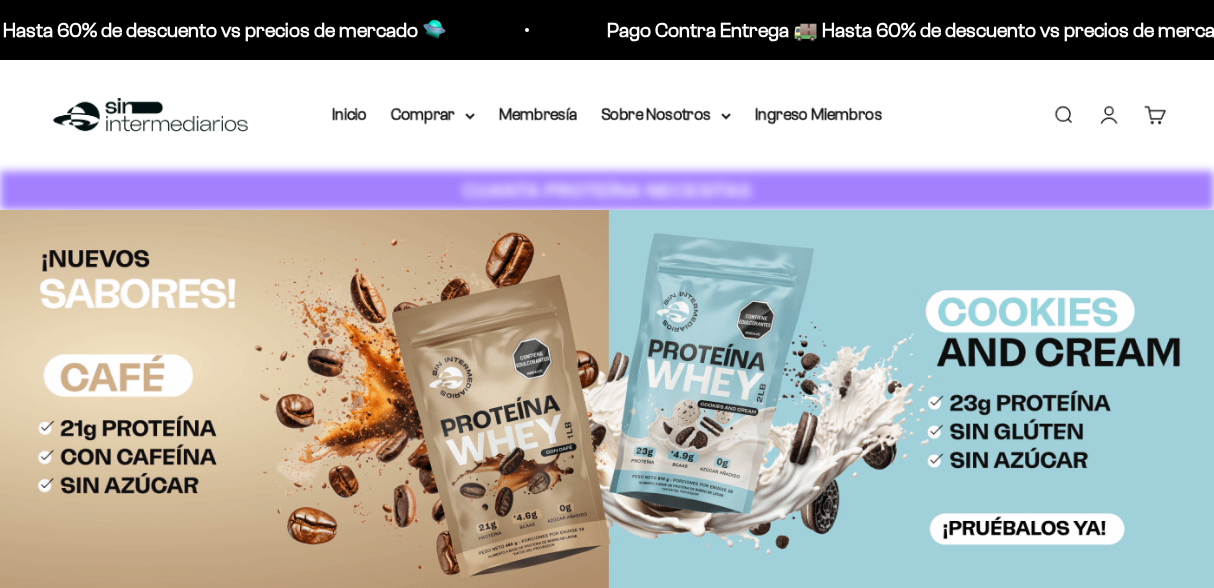 click on "Iniciar sesión" at bounding box center (1109, 115) 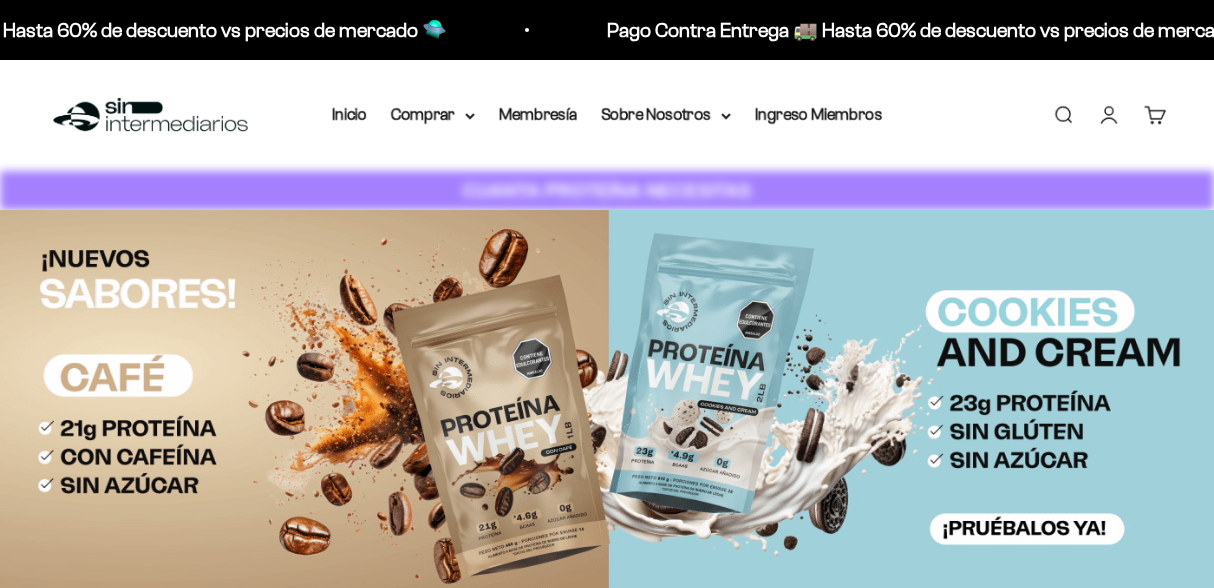 scroll, scrollTop: 0, scrollLeft: 0, axis: both 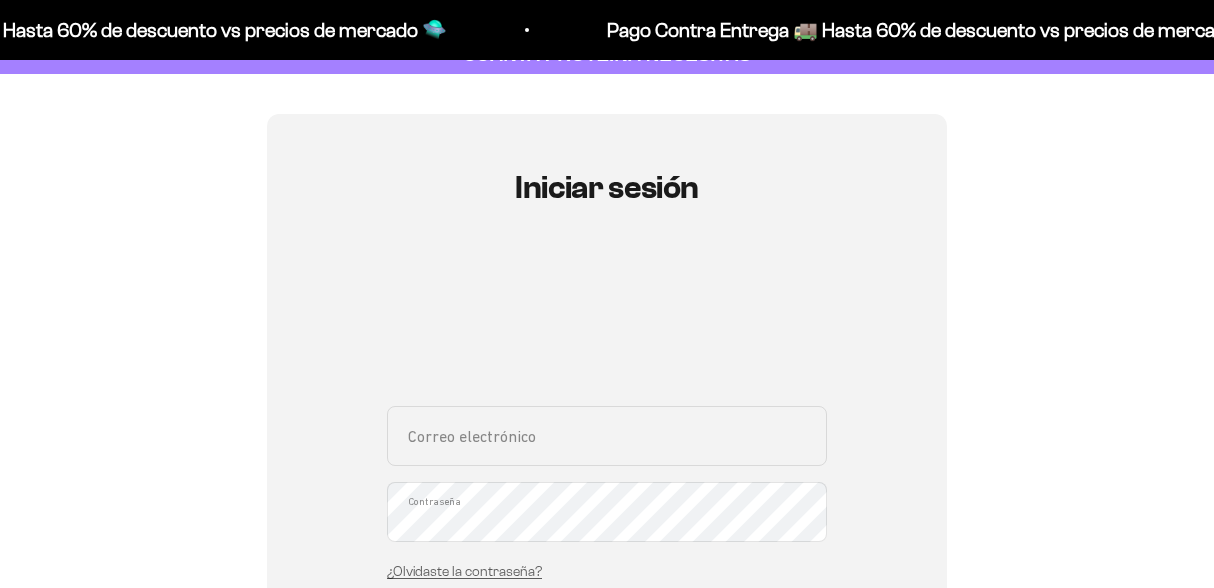 type on "[EMAIL]" 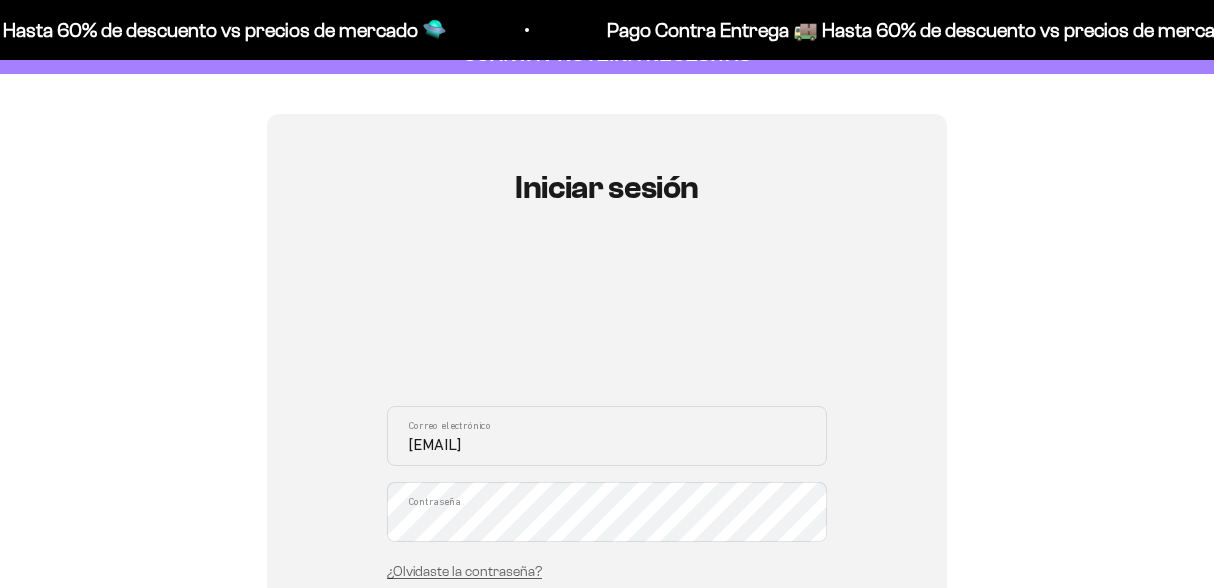 click on "Iniciar sesión" at bounding box center (607, 646) 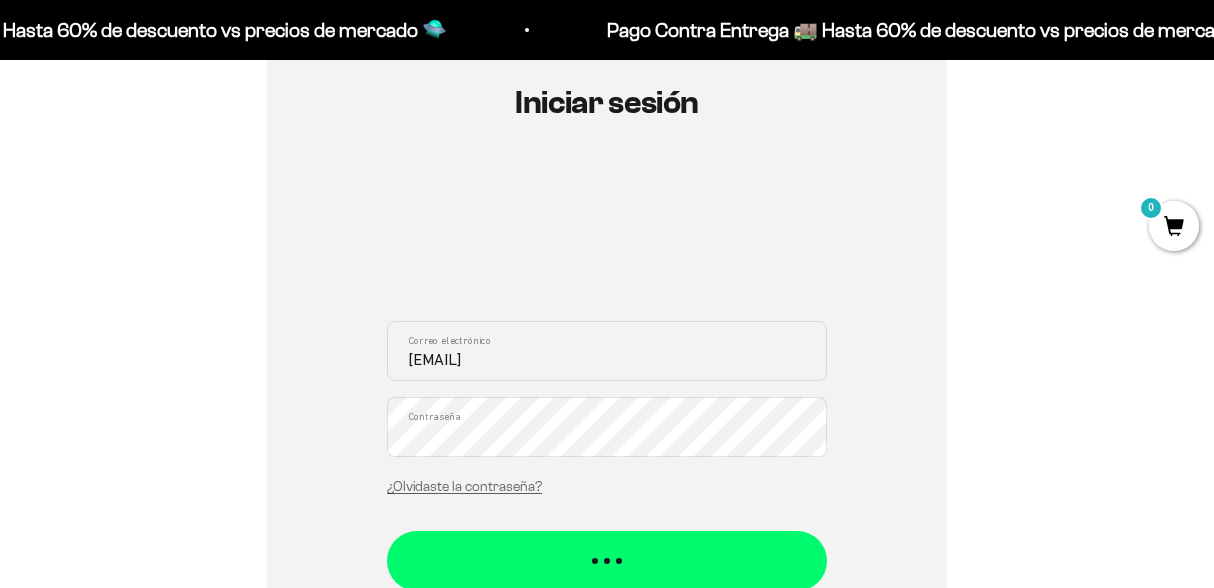 scroll, scrollTop: 220, scrollLeft: 0, axis: vertical 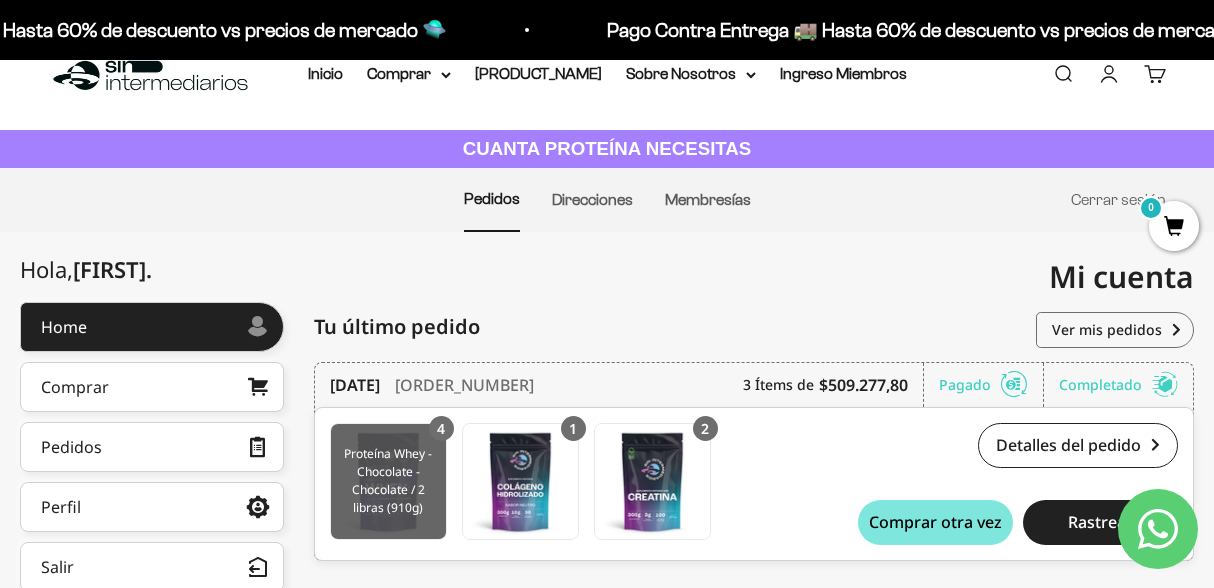 click at bounding box center (388, 481) 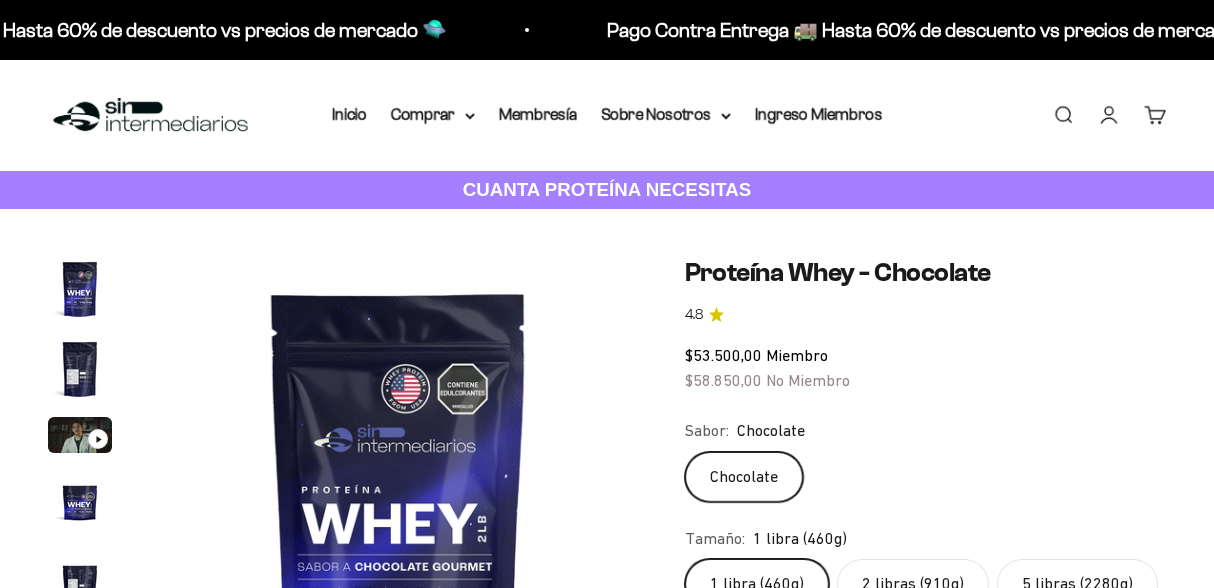 click on "2 libras (910g)" 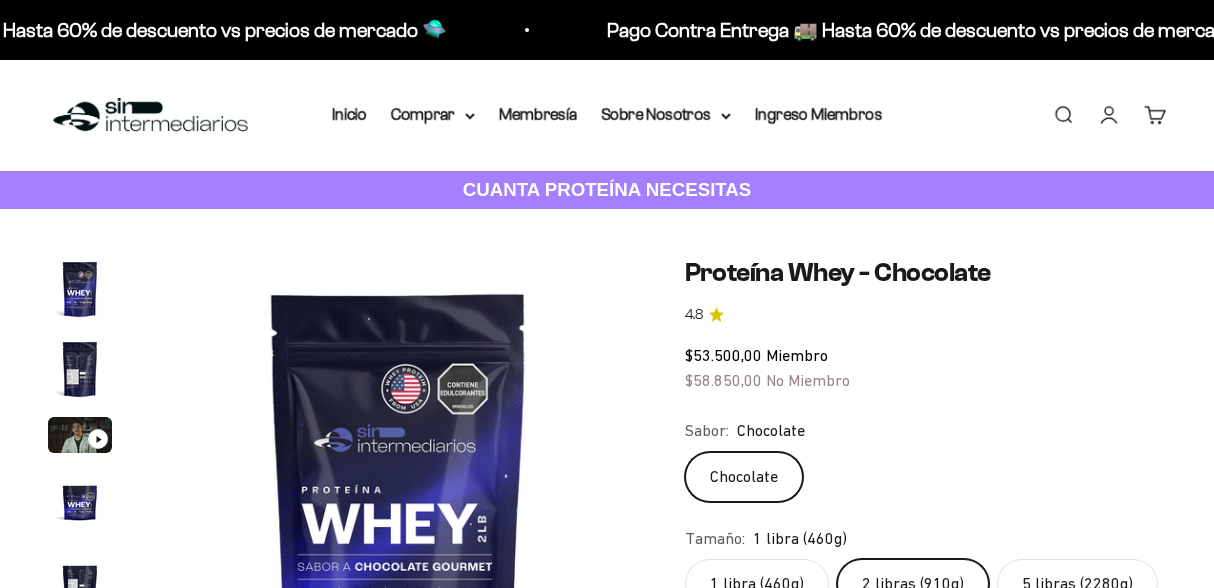 scroll, scrollTop: 179, scrollLeft: 0, axis: vertical 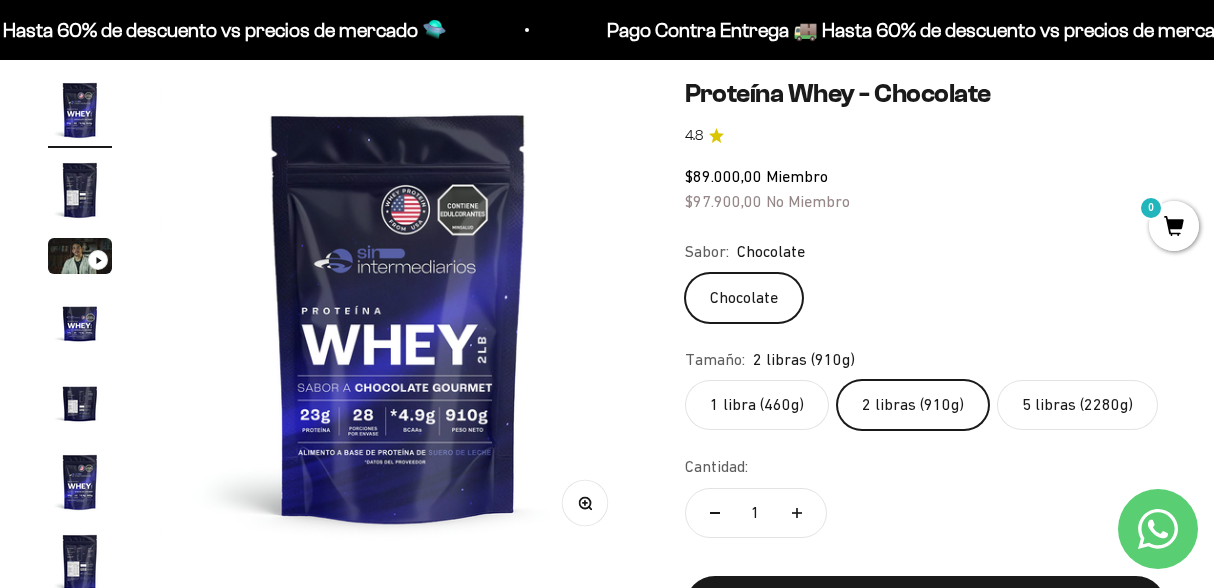 click on "1 libra (460g)" 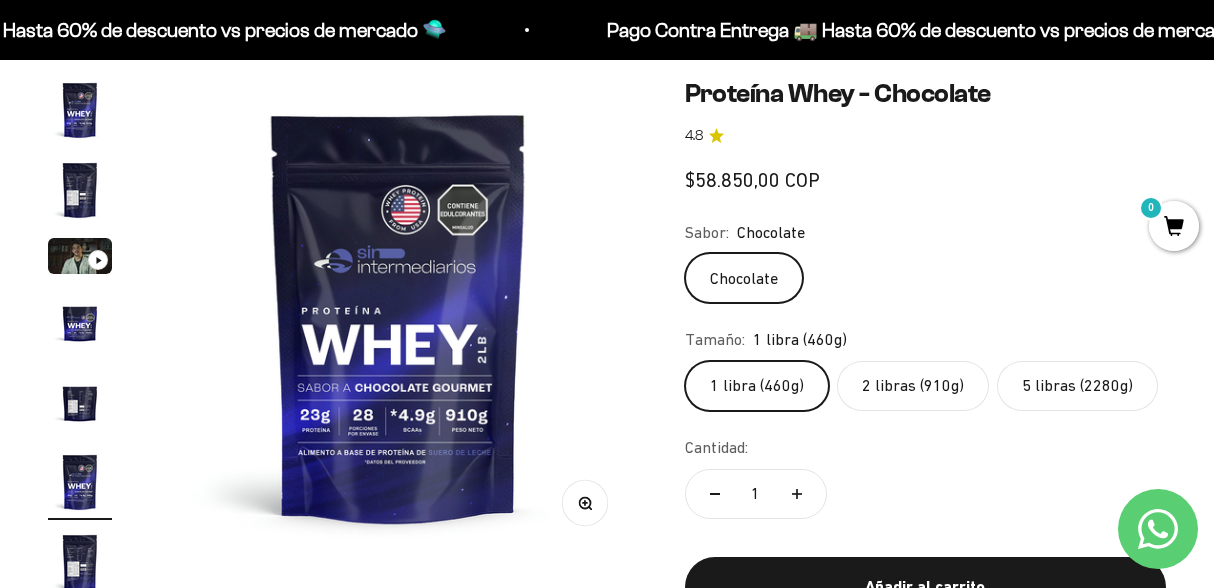 scroll, scrollTop: 0, scrollLeft: 2443, axis: horizontal 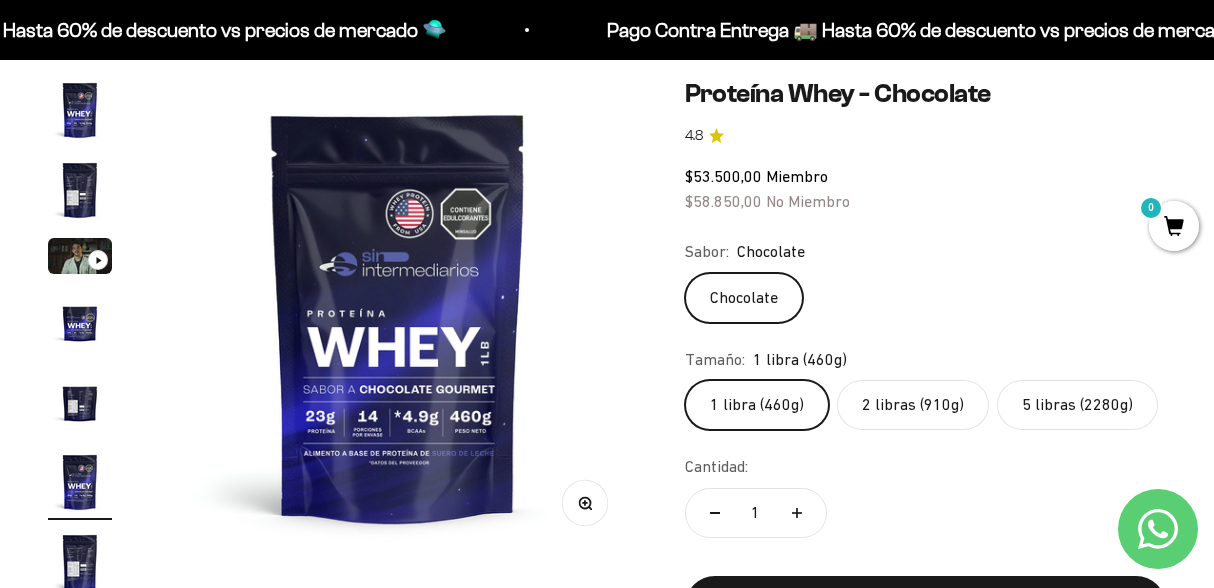 click on "5 libras (2280g)" 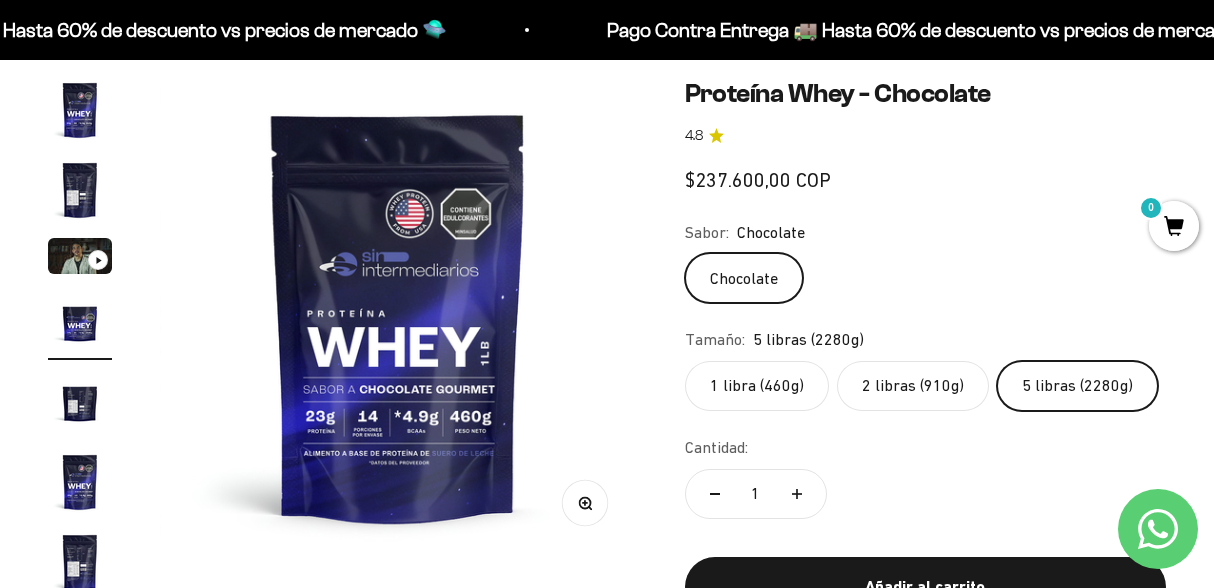 scroll, scrollTop: 0, scrollLeft: 1466, axis: horizontal 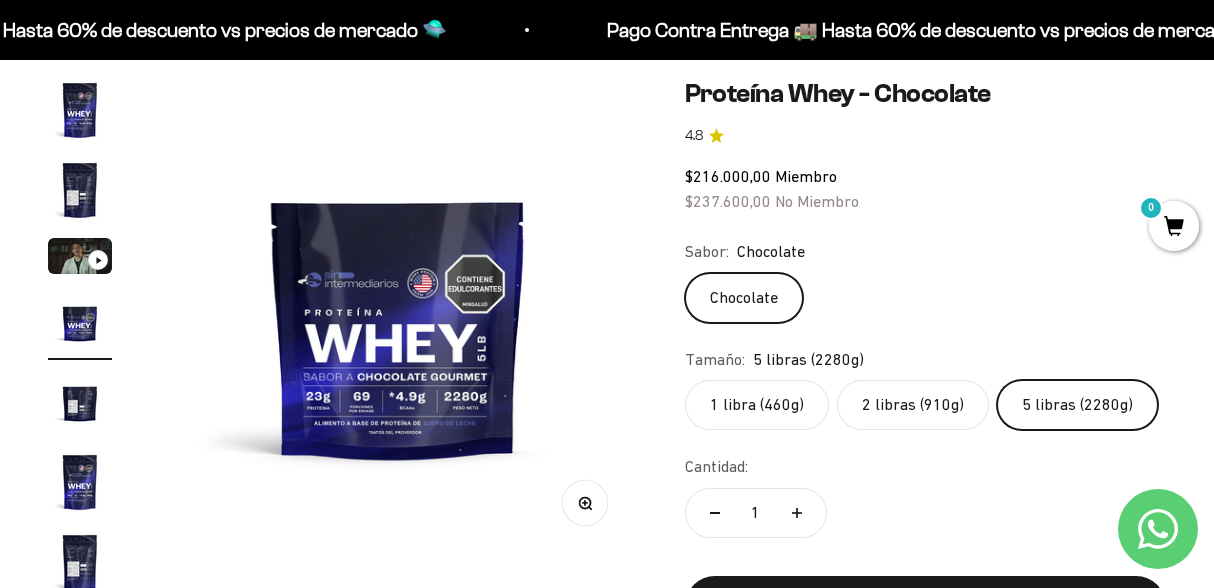 click on "2 libras (910g)" 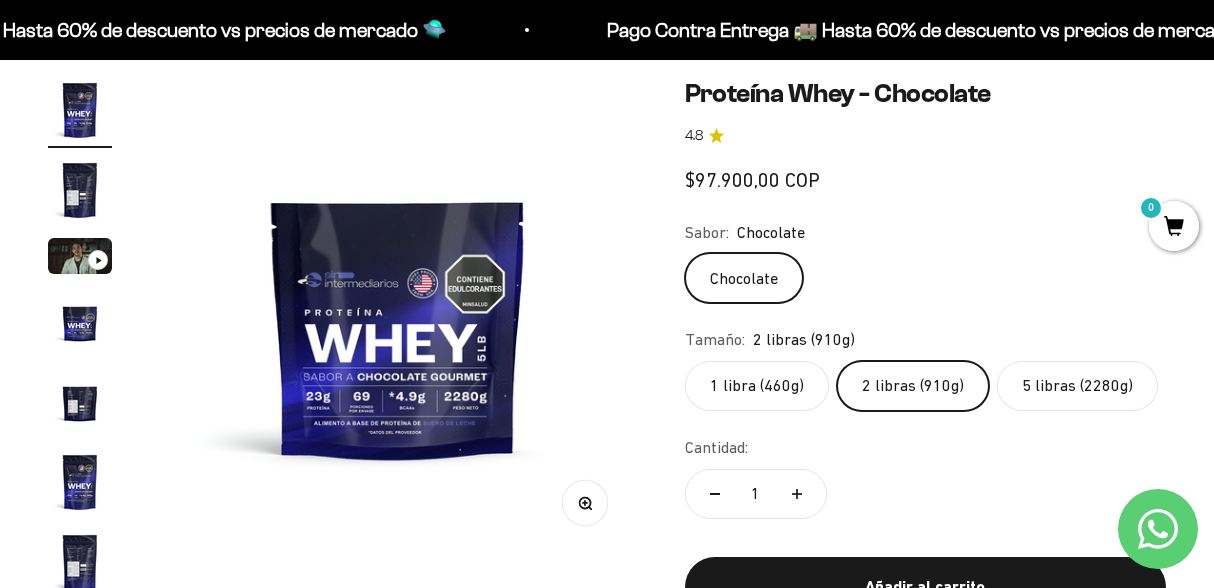 scroll, scrollTop: 0, scrollLeft: 0, axis: both 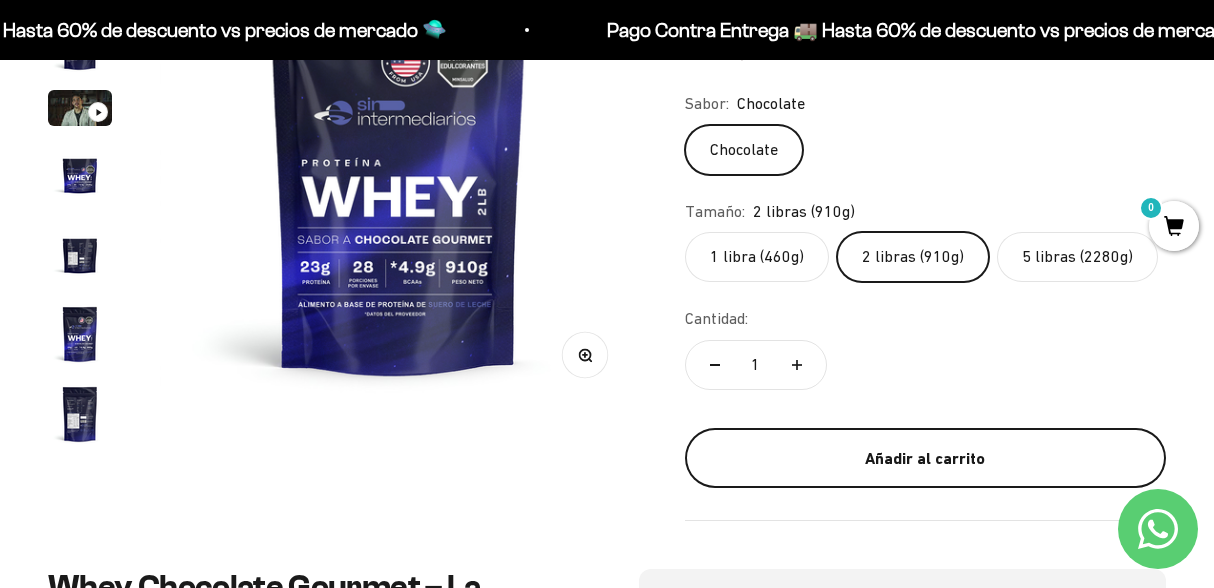 click on "Añadir al carrito" at bounding box center (926, 459) 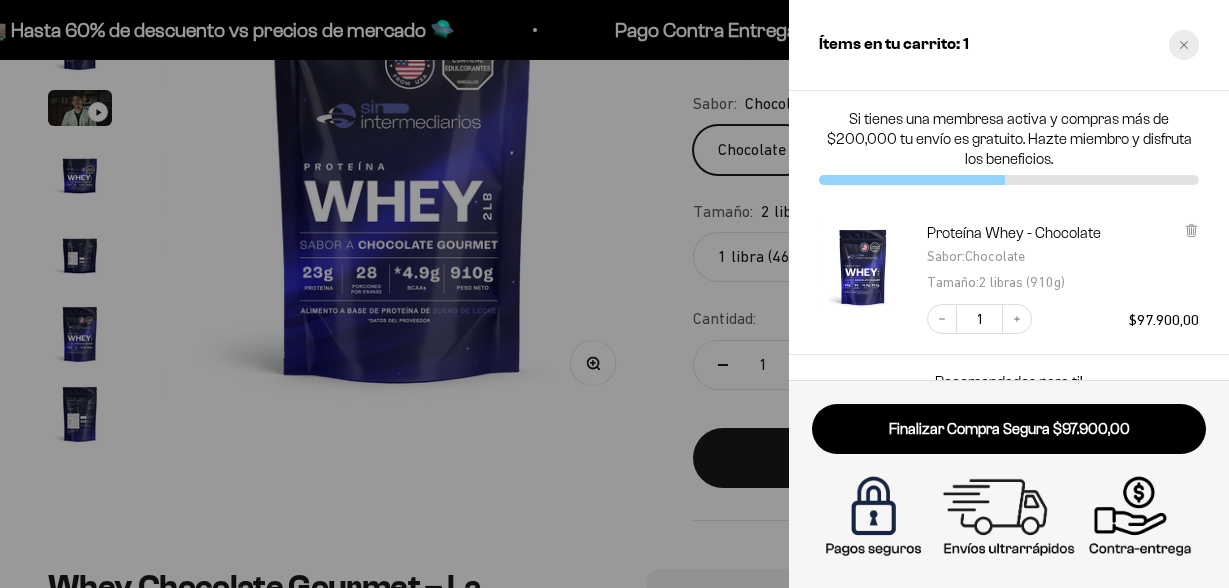 click 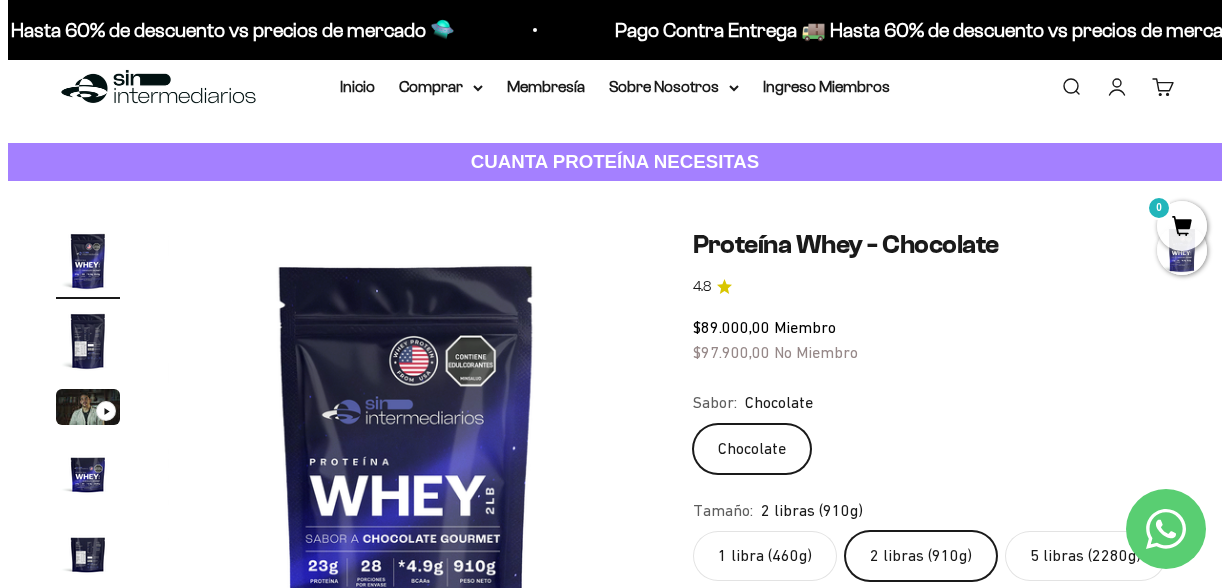 scroll, scrollTop: 0, scrollLeft: 0, axis: both 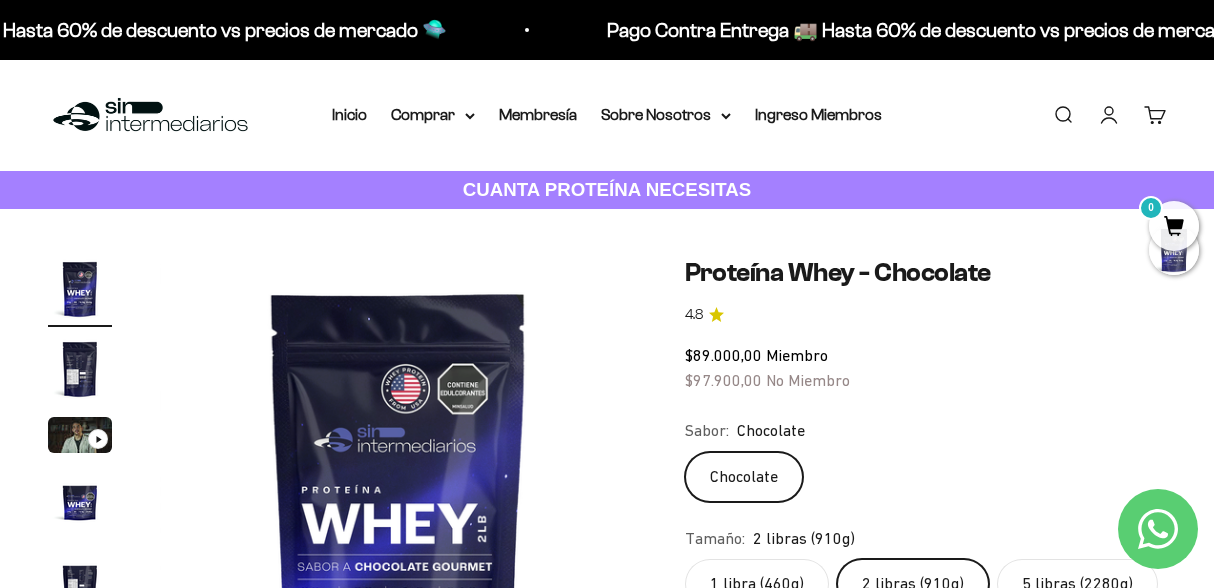 click on "Buscar" at bounding box center (1063, 115) 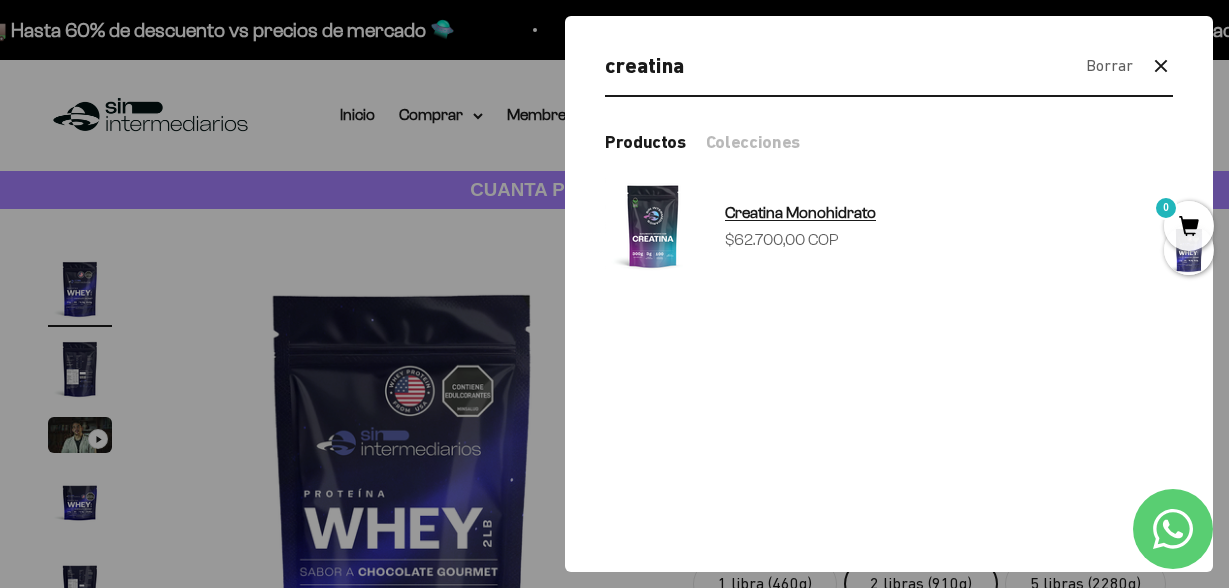 type on "creatina" 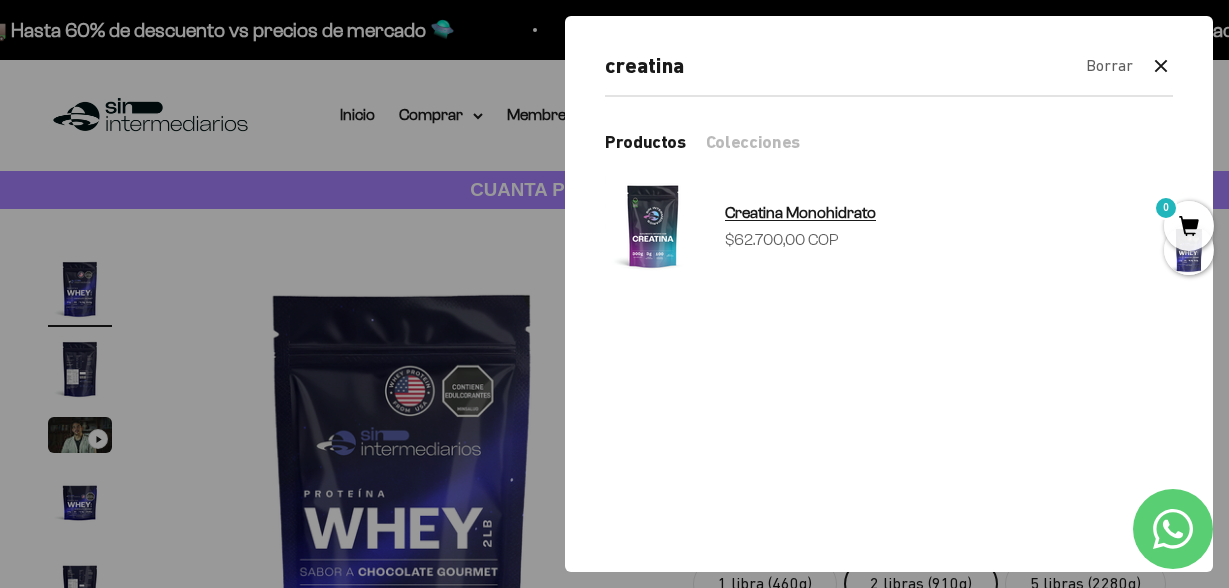 click on "Creatina Monohidrato" at bounding box center [800, 213] 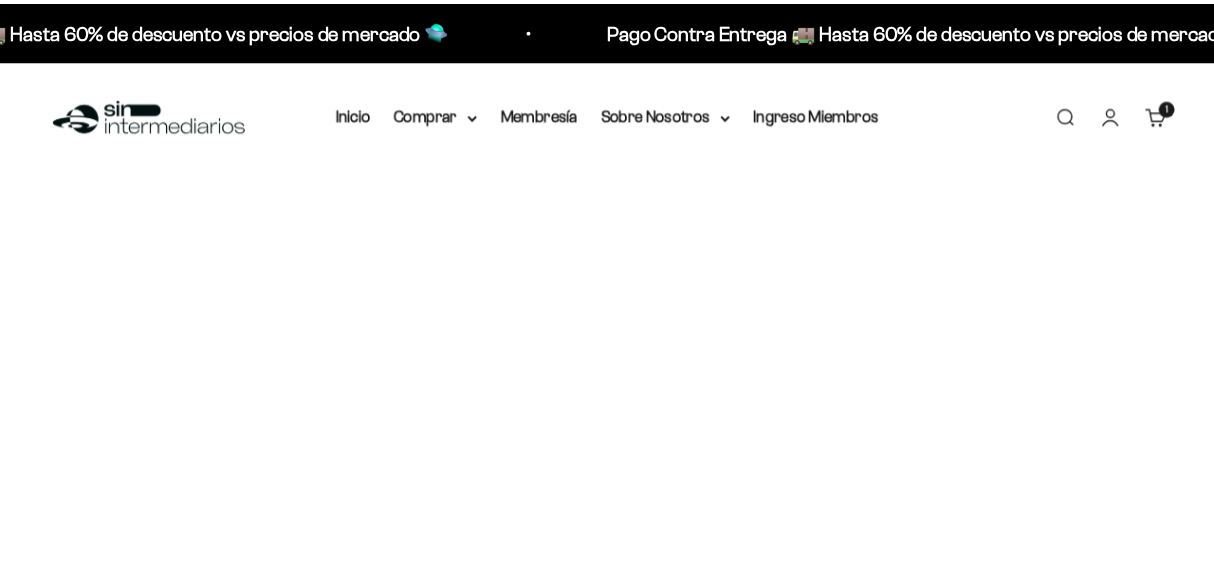 scroll, scrollTop: 0, scrollLeft: 0, axis: both 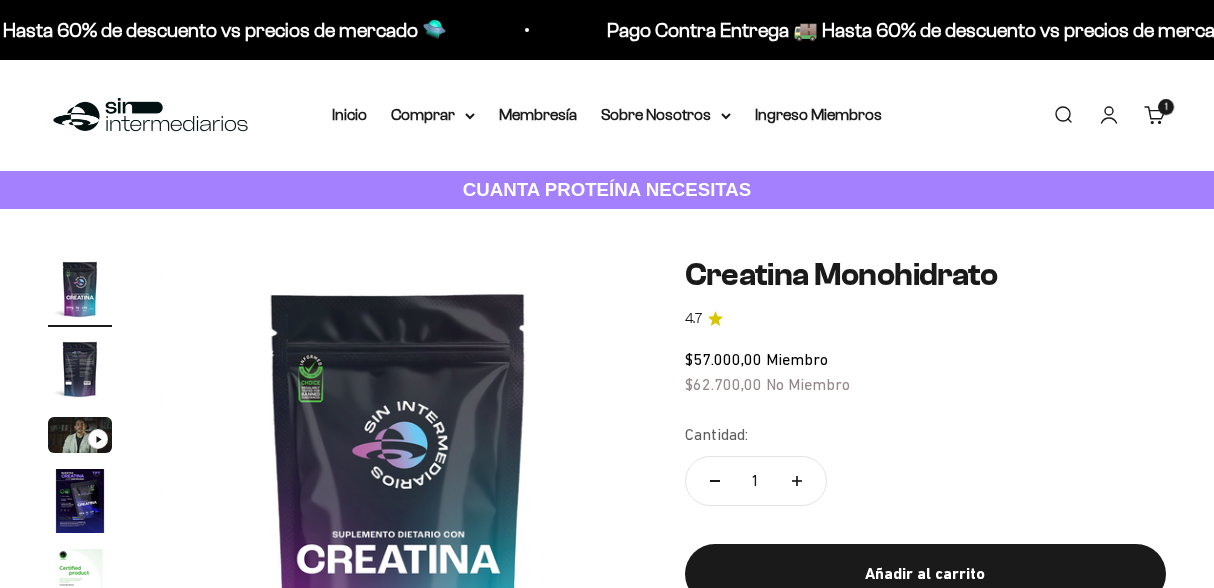 click 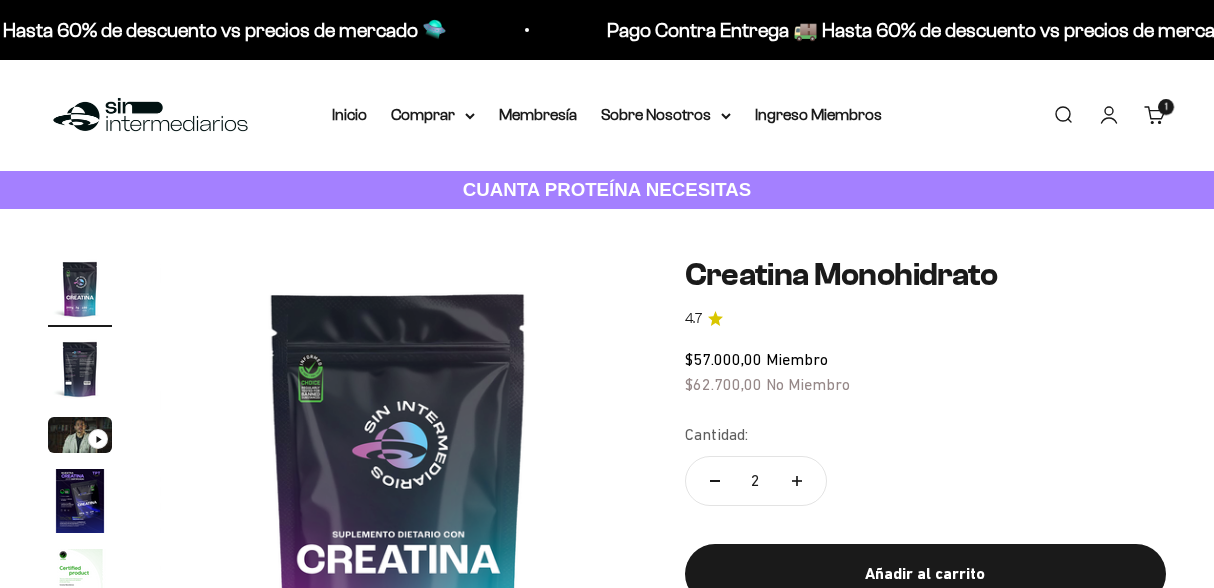 click on "Añadir al carrito" at bounding box center [926, 574] 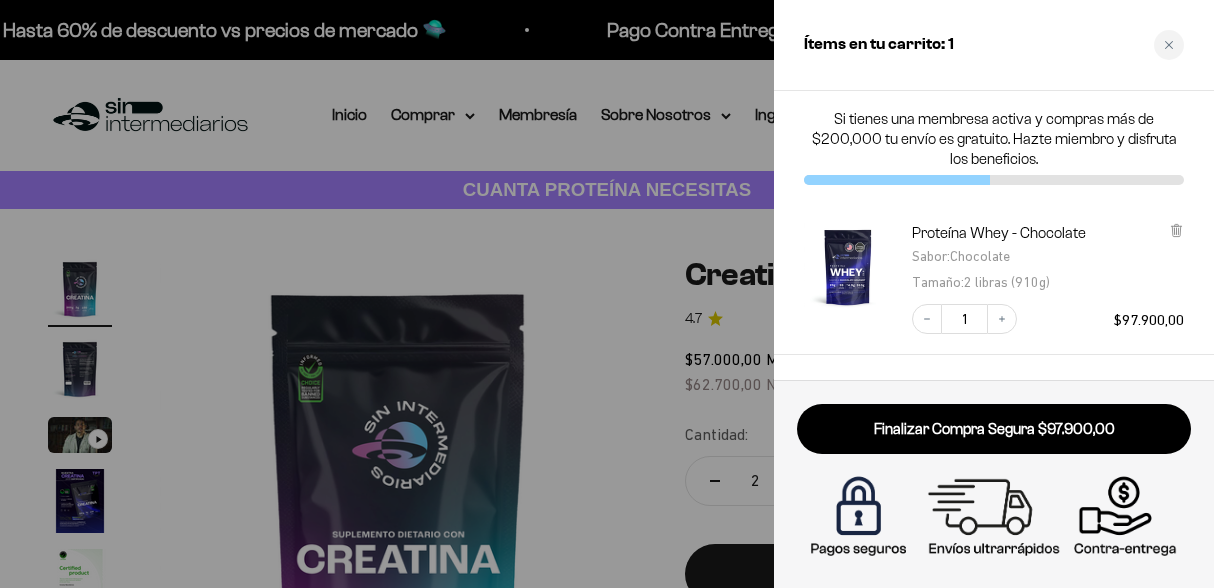 click on "Ítems en tu carrito: 1 Si tienes una membresa activa y compras más de $200,000 tu envío es gratuito. Hazte miembro y disfruta los beneficios.
Proteína Whey - Chocolate Sabor :  Chocolate Tamaño :  2 libras (910g) Decrease quantity 1 Increase quantity $97.900,00 Finalizar Compra Segura $97.900,00" at bounding box center (607, 4674) 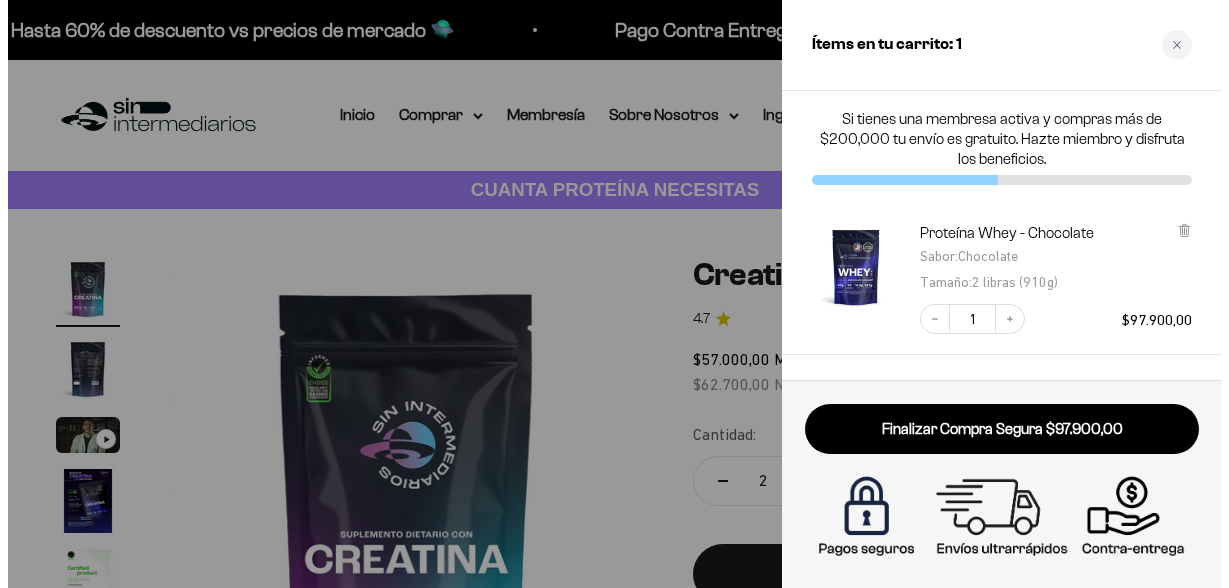 scroll, scrollTop: 295, scrollLeft: 0, axis: vertical 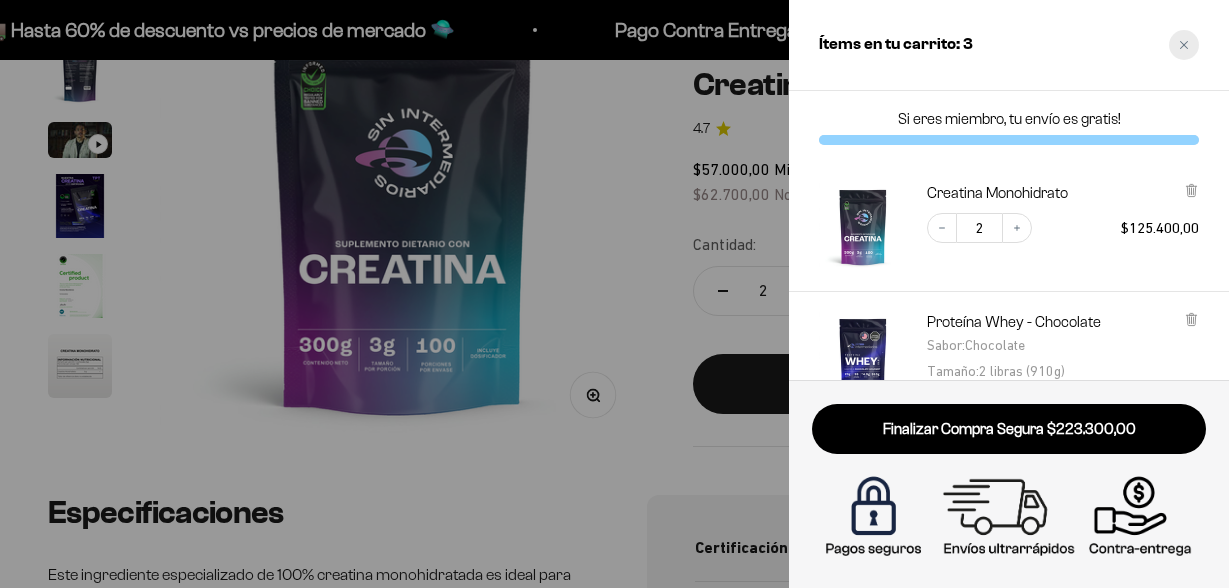 click at bounding box center (1184, 45) 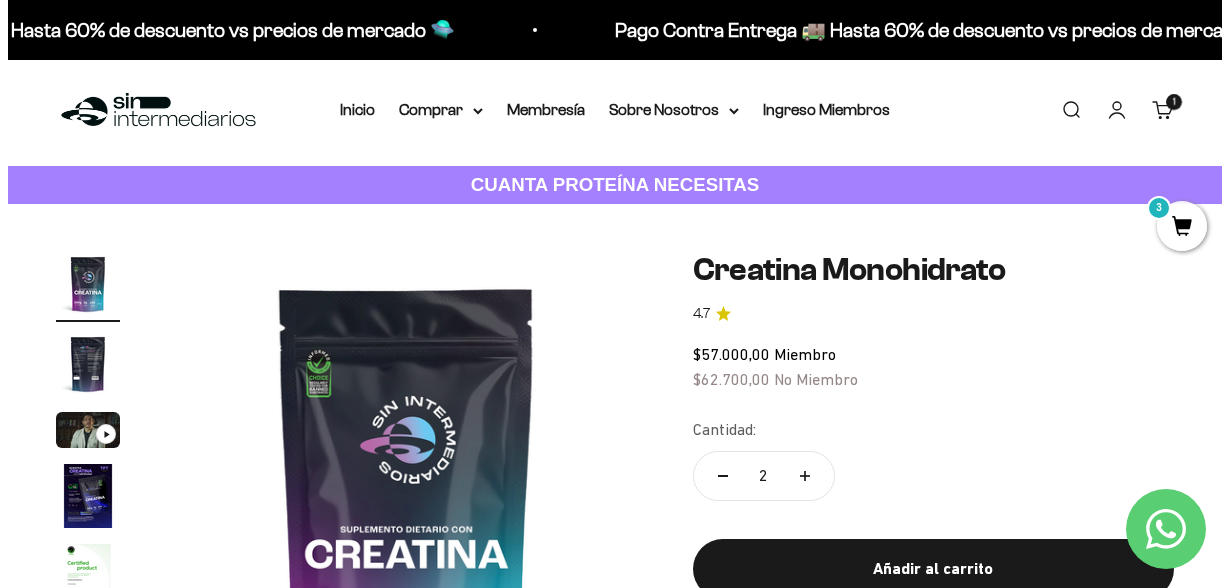 scroll, scrollTop: 0, scrollLeft: 0, axis: both 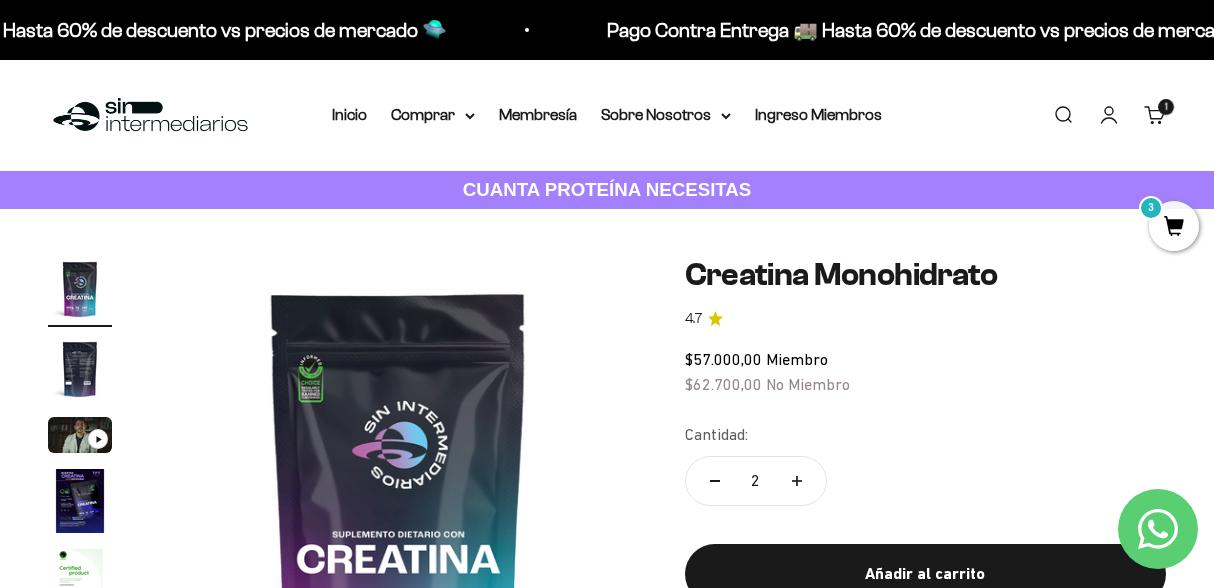 click on "Buscar" at bounding box center (1063, 115) 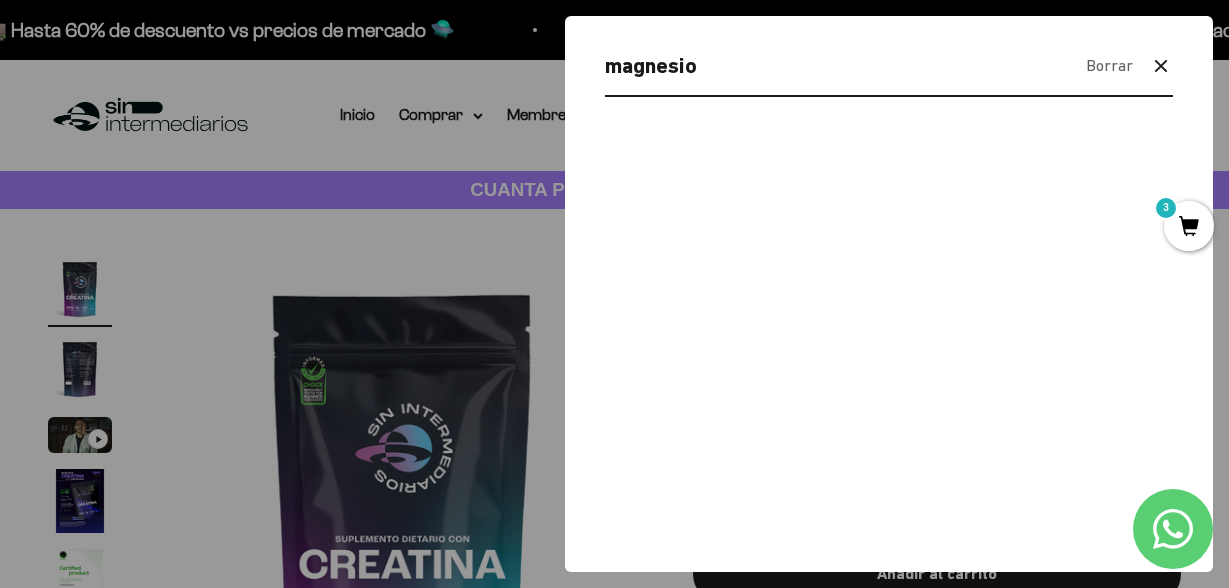 type on "magnesio" 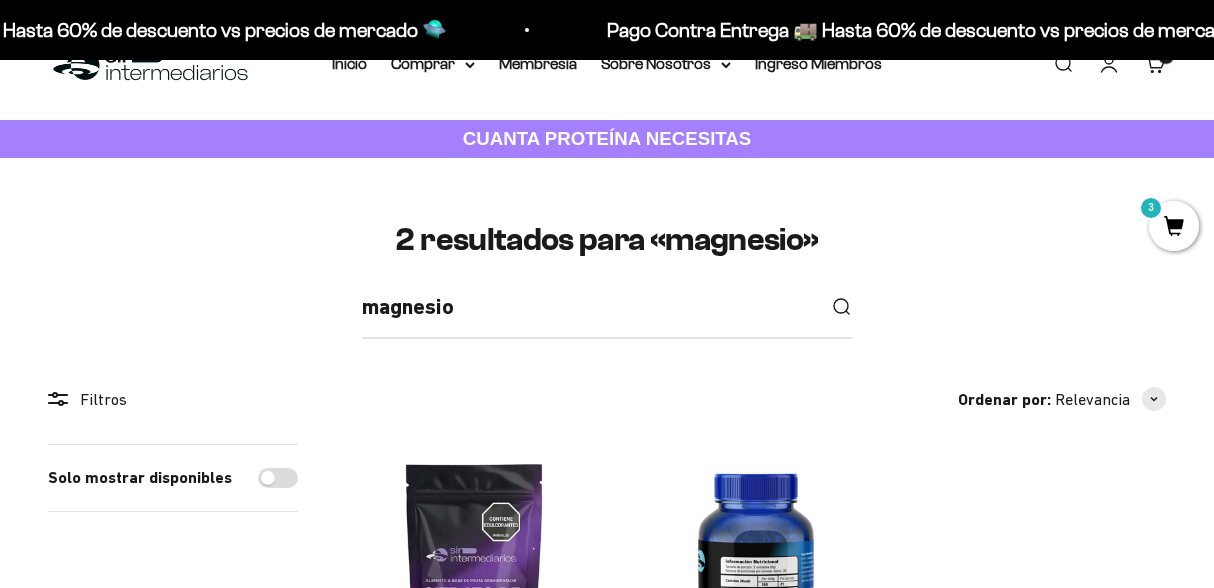 scroll, scrollTop: 330, scrollLeft: 0, axis: vertical 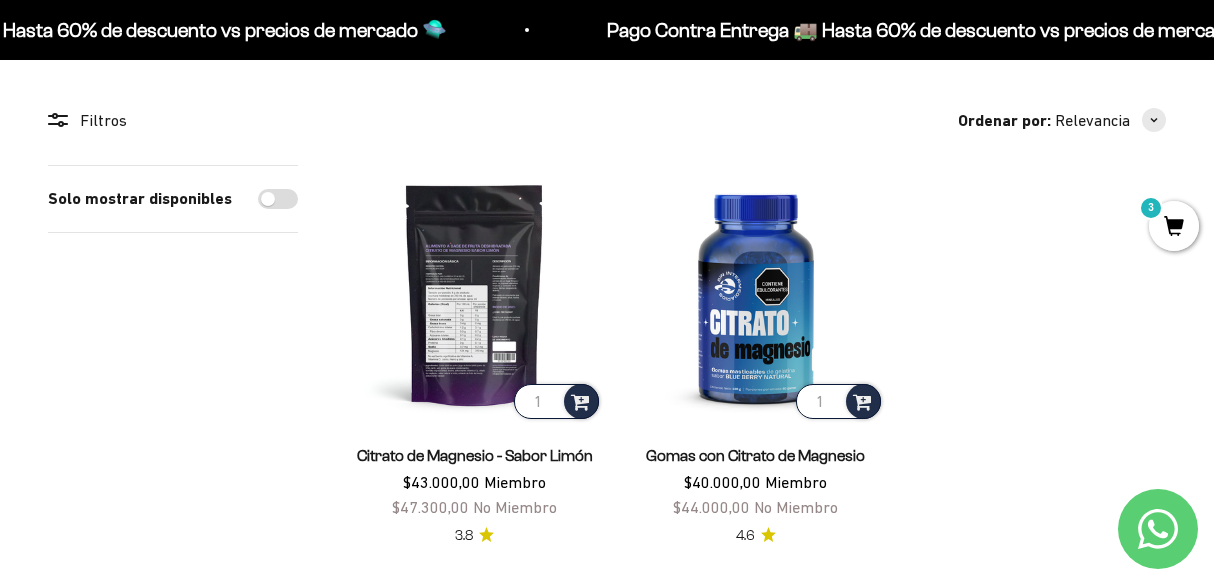 click at bounding box center [474, 293] 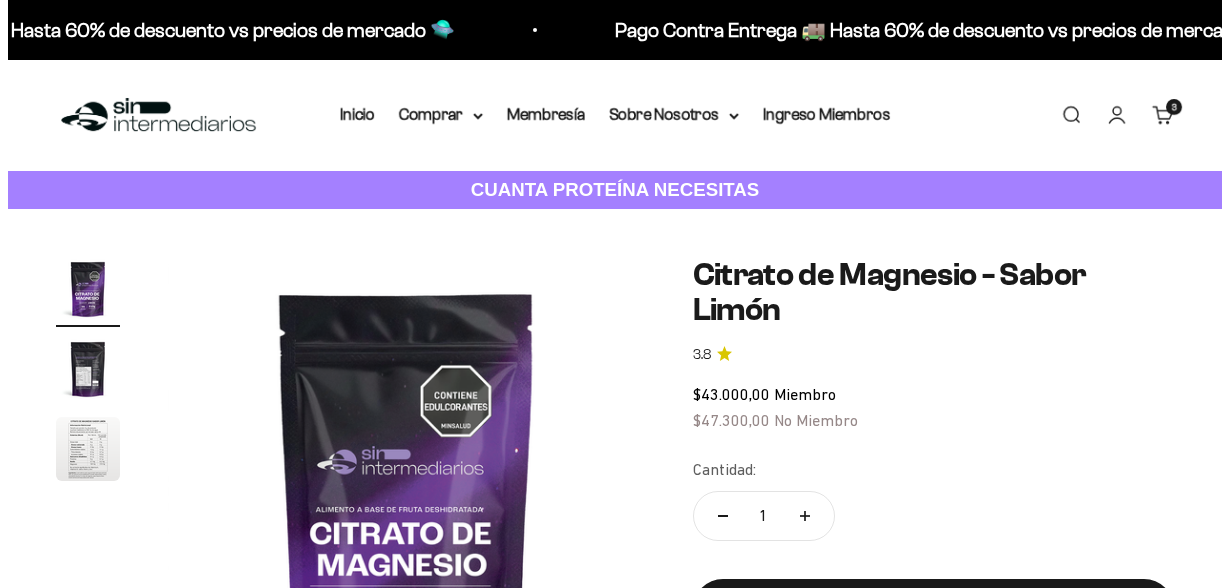scroll, scrollTop: 160, scrollLeft: 0, axis: vertical 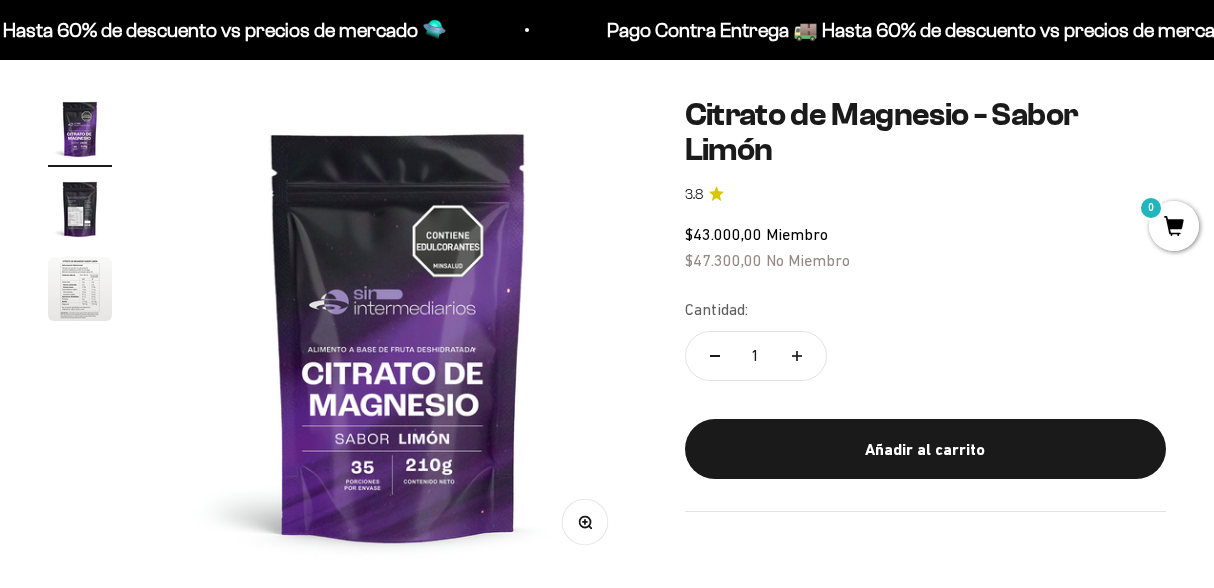 click 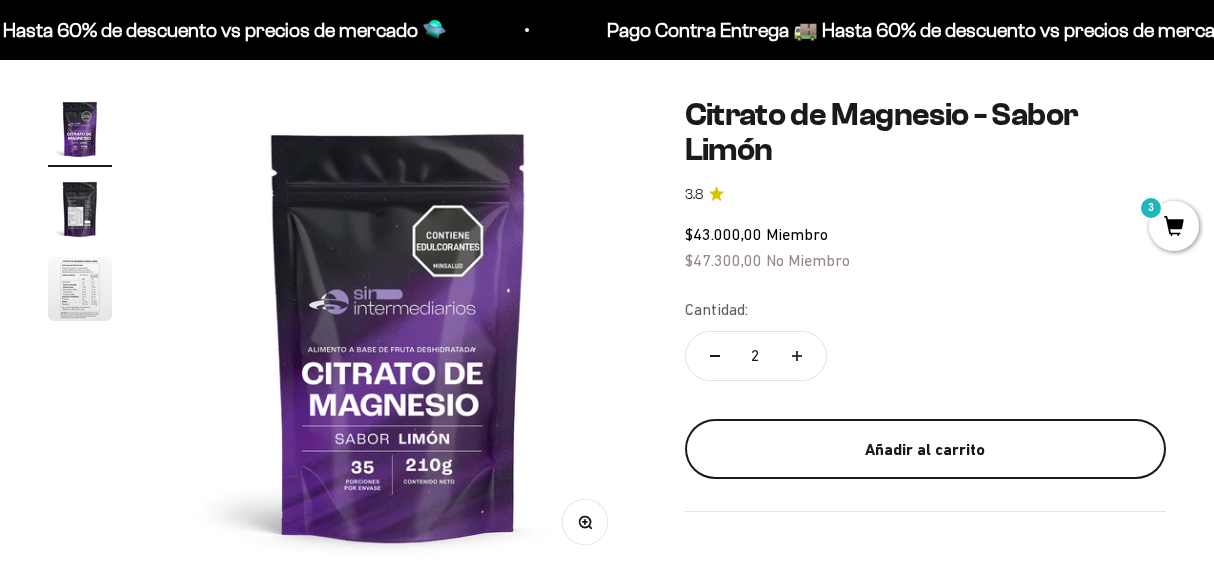 click on "Añadir al carrito" at bounding box center (926, 449) 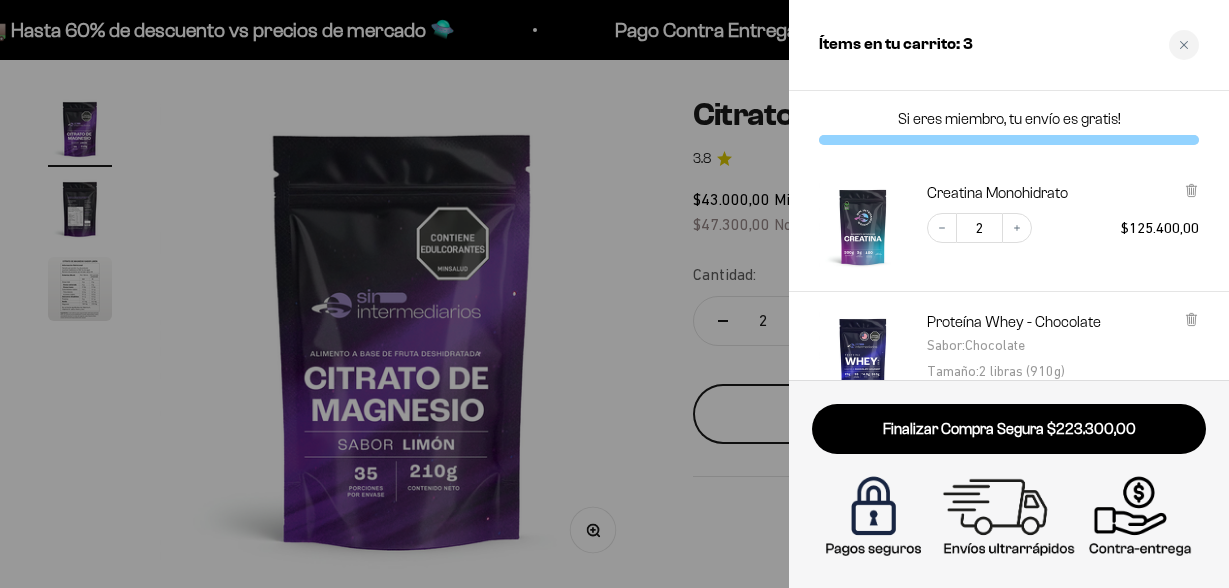 scroll, scrollTop: 160, scrollLeft: 0, axis: vertical 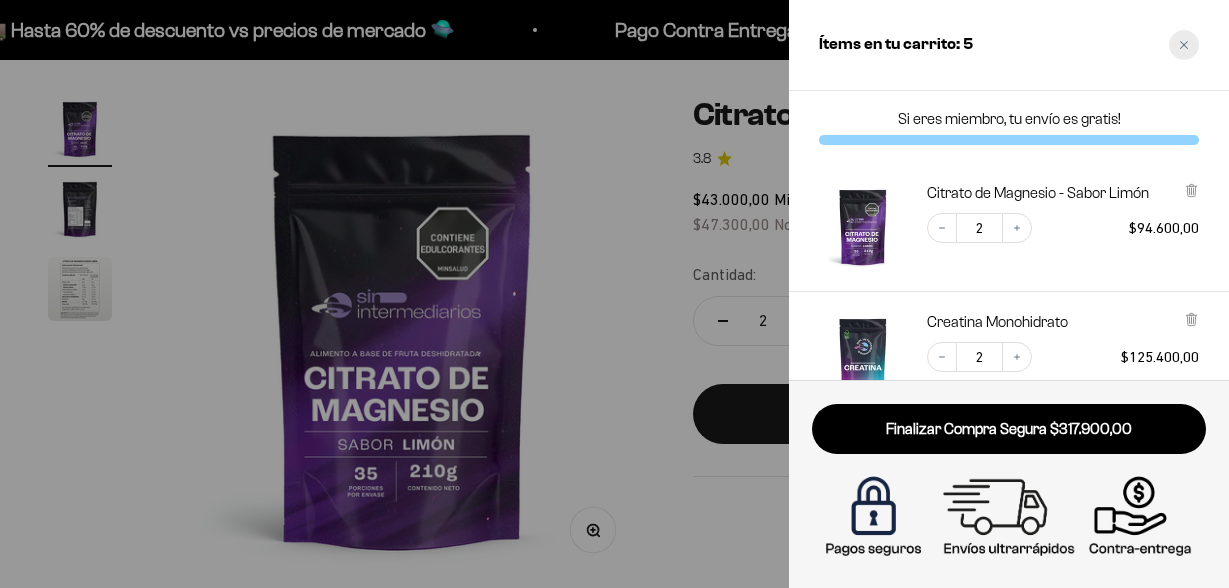 click at bounding box center [1184, 45] 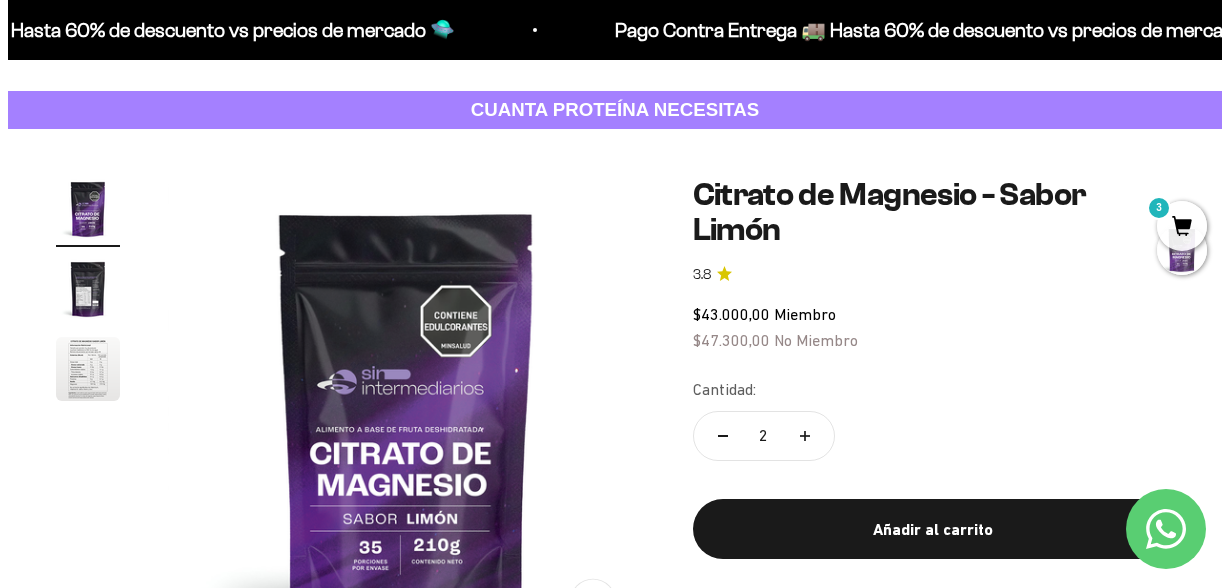 scroll, scrollTop: 0, scrollLeft: 0, axis: both 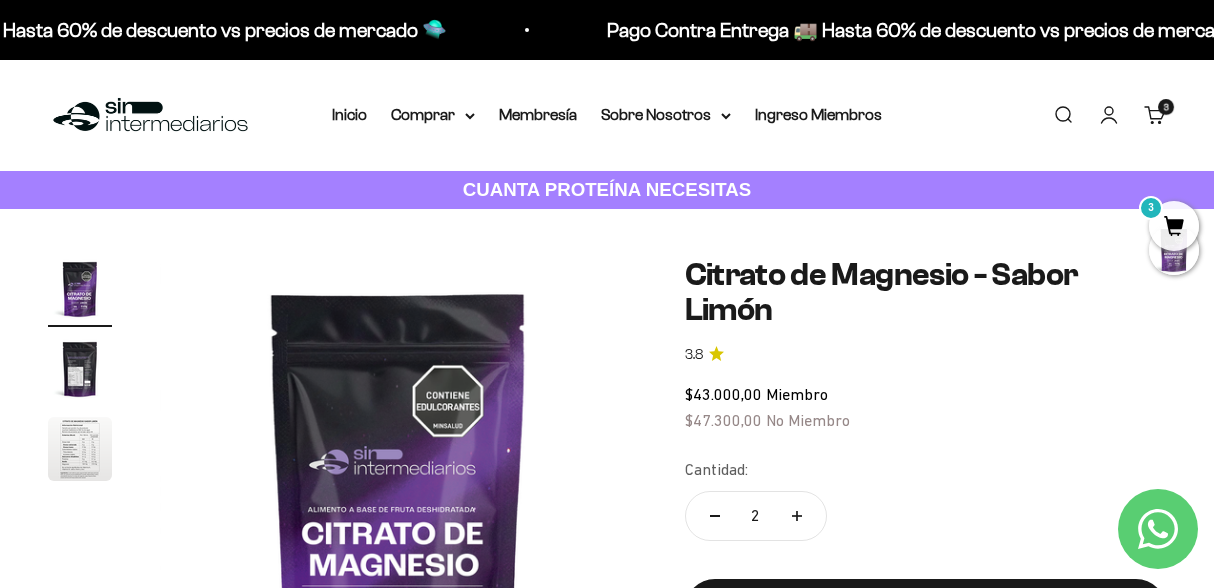 click on "Buscar" at bounding box center [1063, 115] 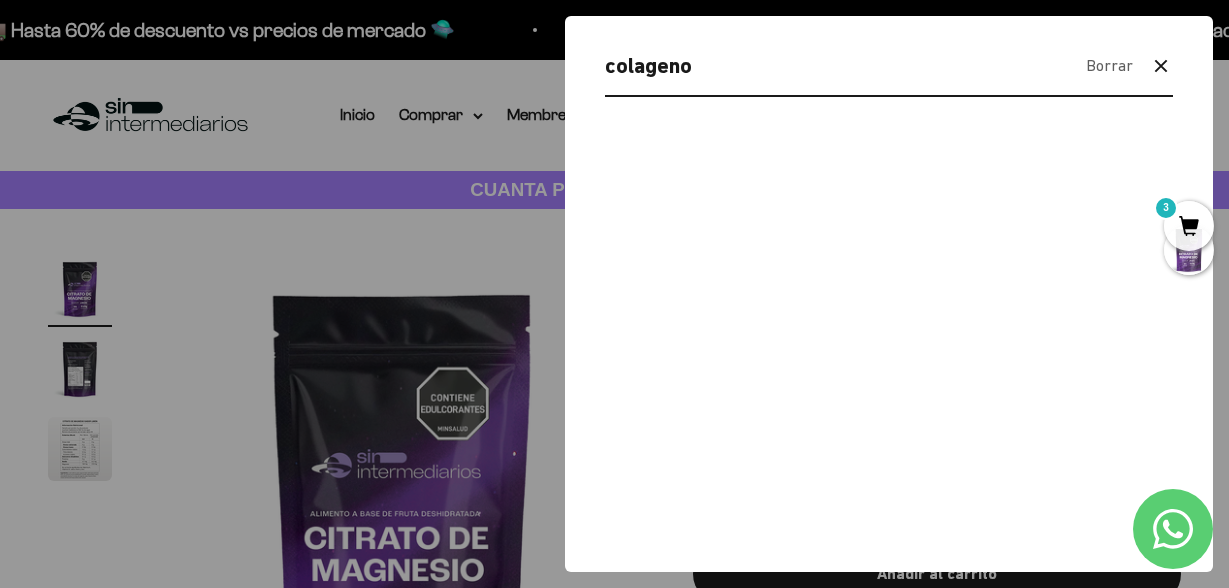 type on "colageno" 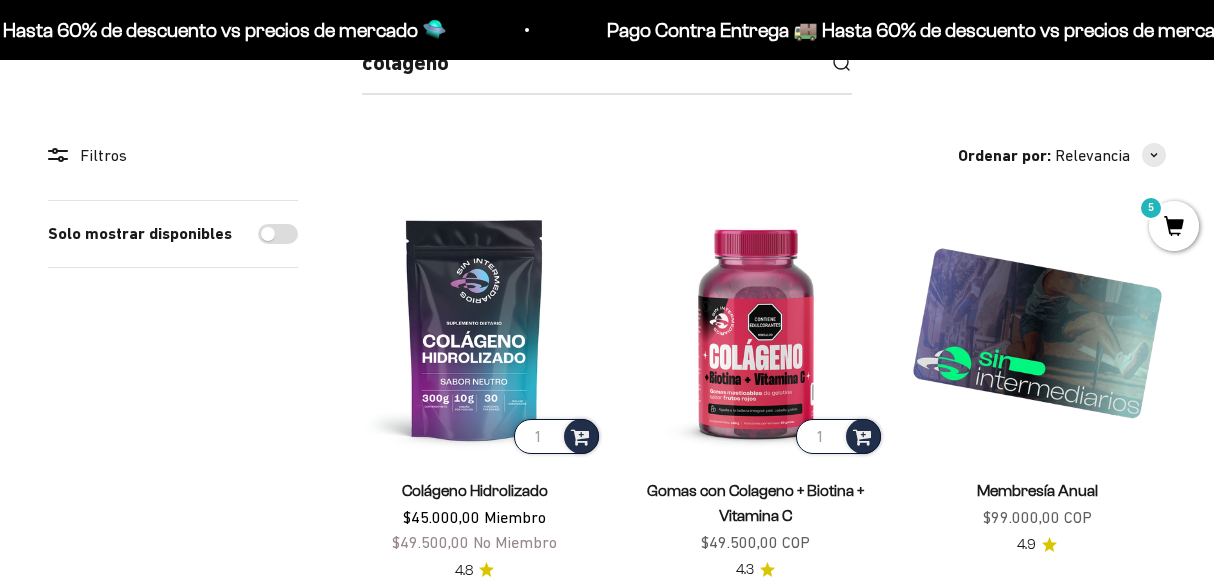 scroll, scrollTop: 477, scrollLeft: 0, axis: vertical 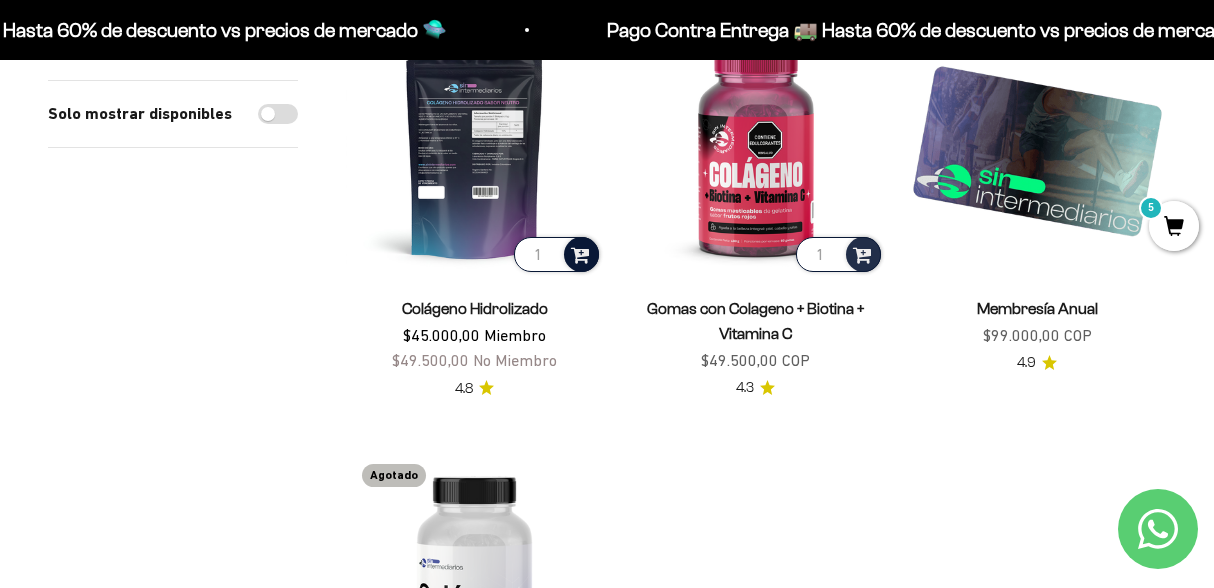 click at bounding box center [580, 253] 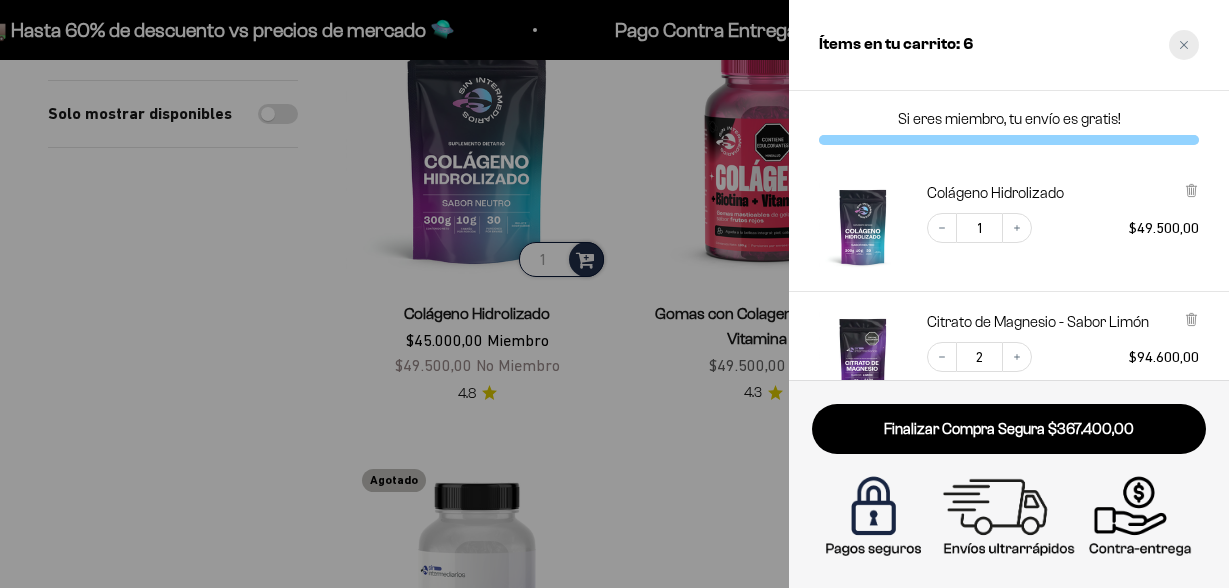 click 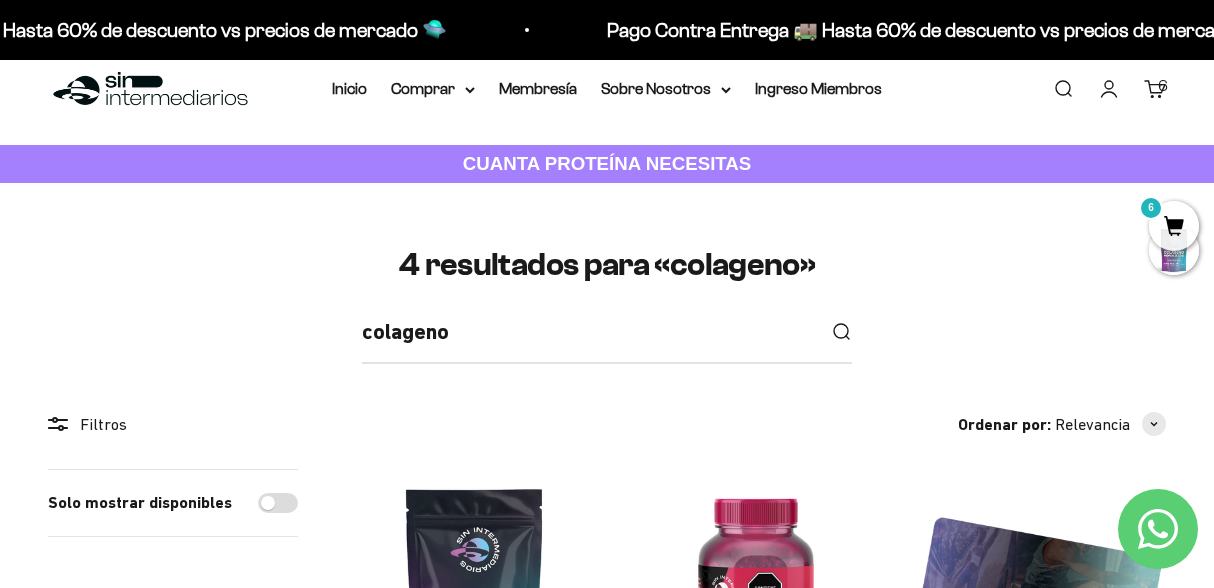 scroll, scrollTop: 0, scrollLeft: 0, axis: both 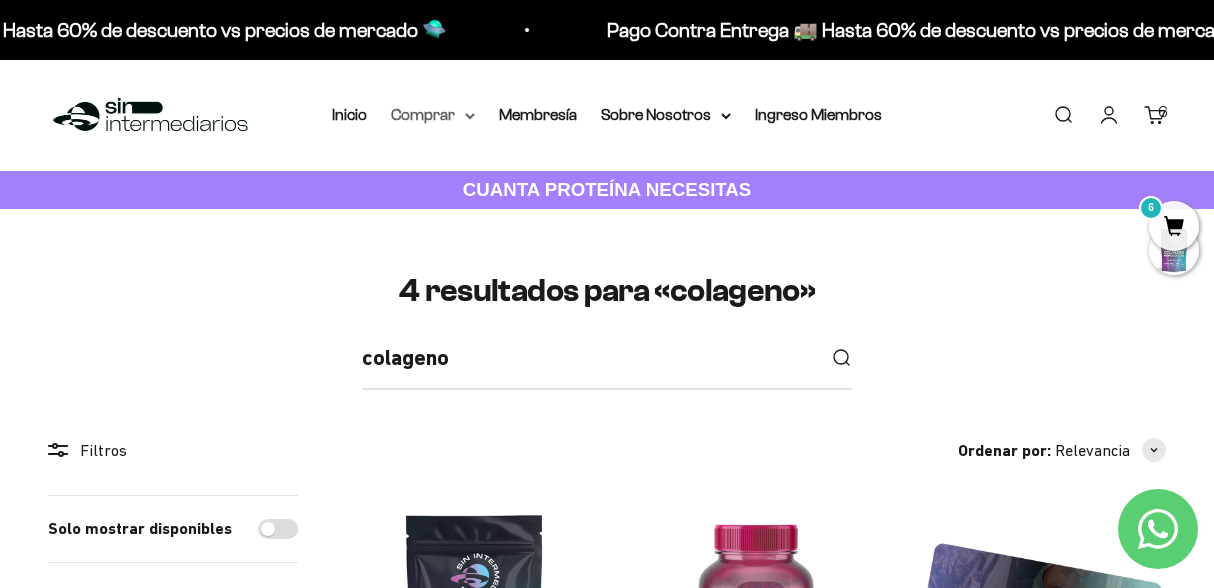 click 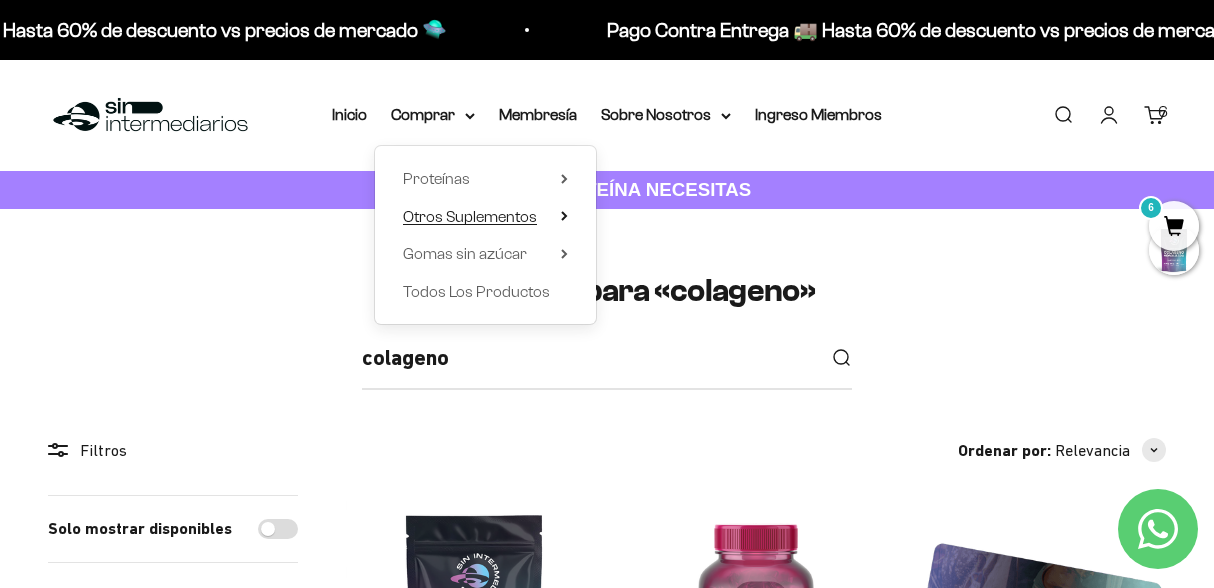 click on "Otros Suplementos" at bounding box center (485, 217) 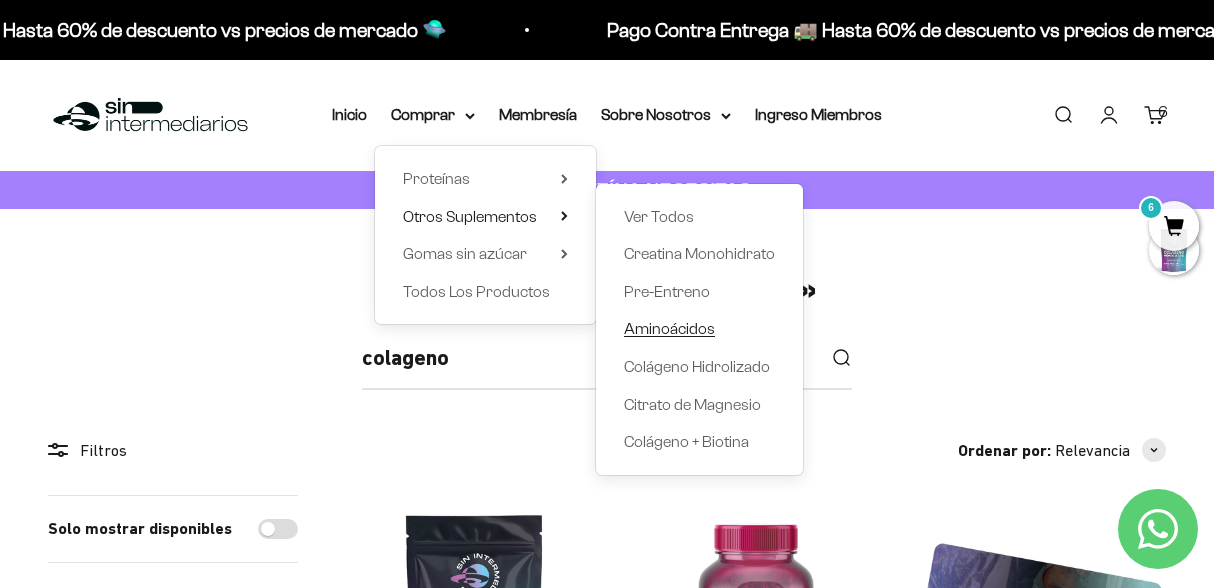 click on "Aminoácidos" at bounding box center (669, 328) 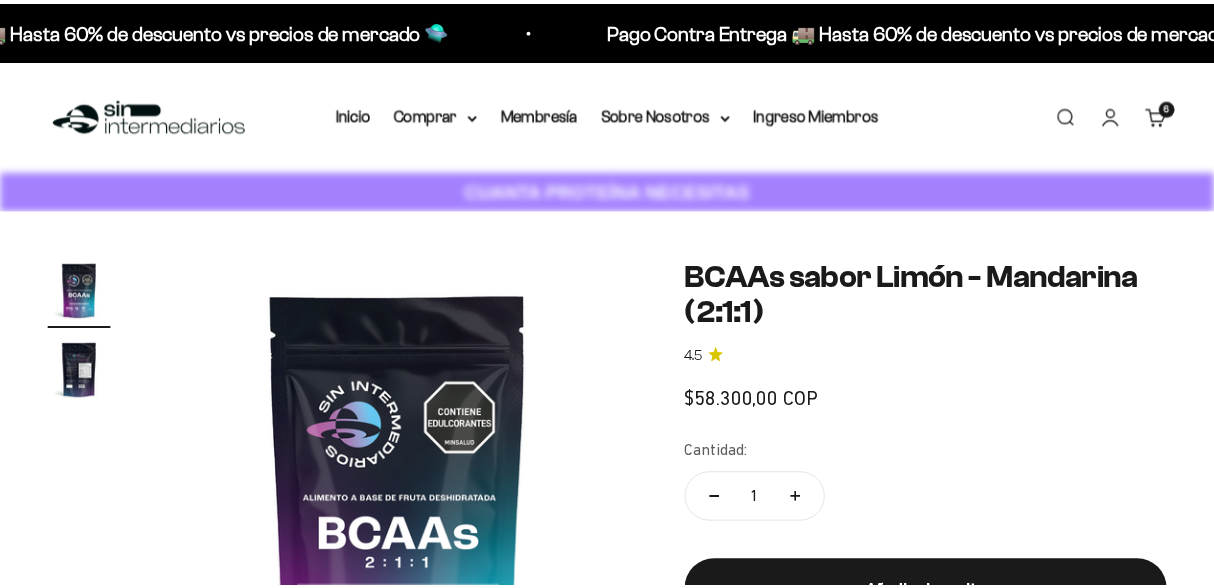 scroll, scrollTop: 0, scrollLeft: 0, axis: both 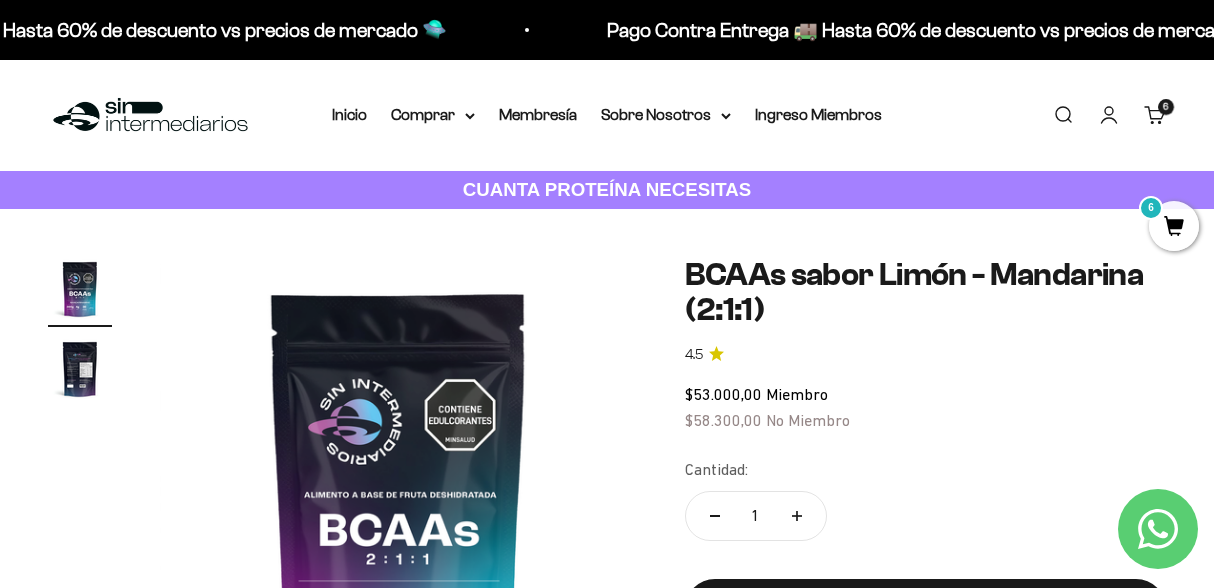click on "6 artículos
6" at bounding box center [1166, 107] 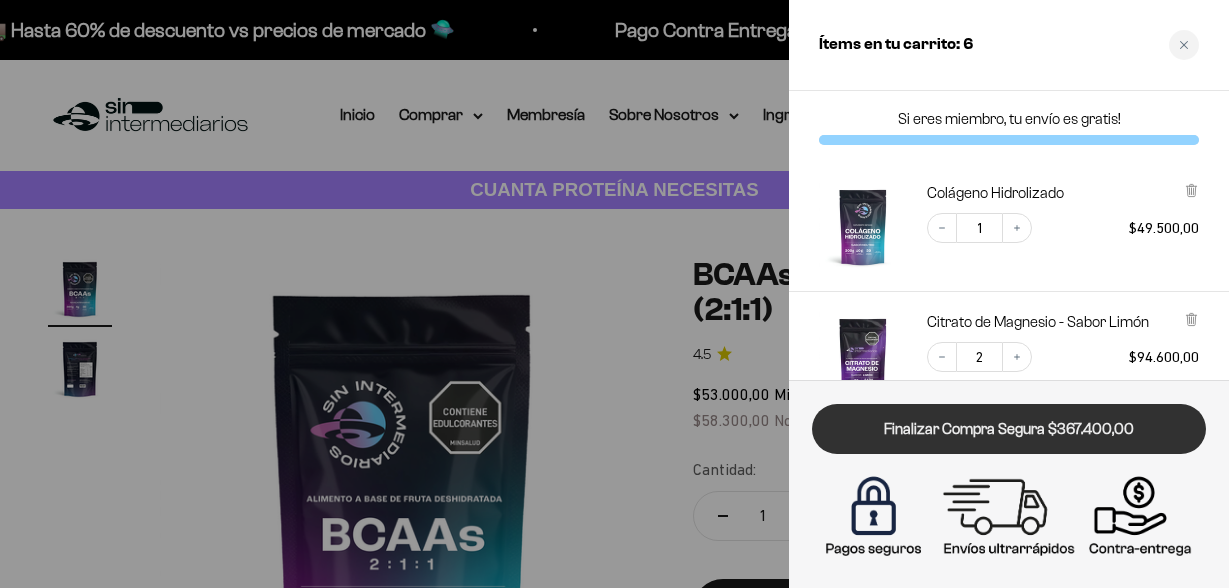 click on "Finalizar Compra Segura $367.400,00" at bounding box center (1009, 429) 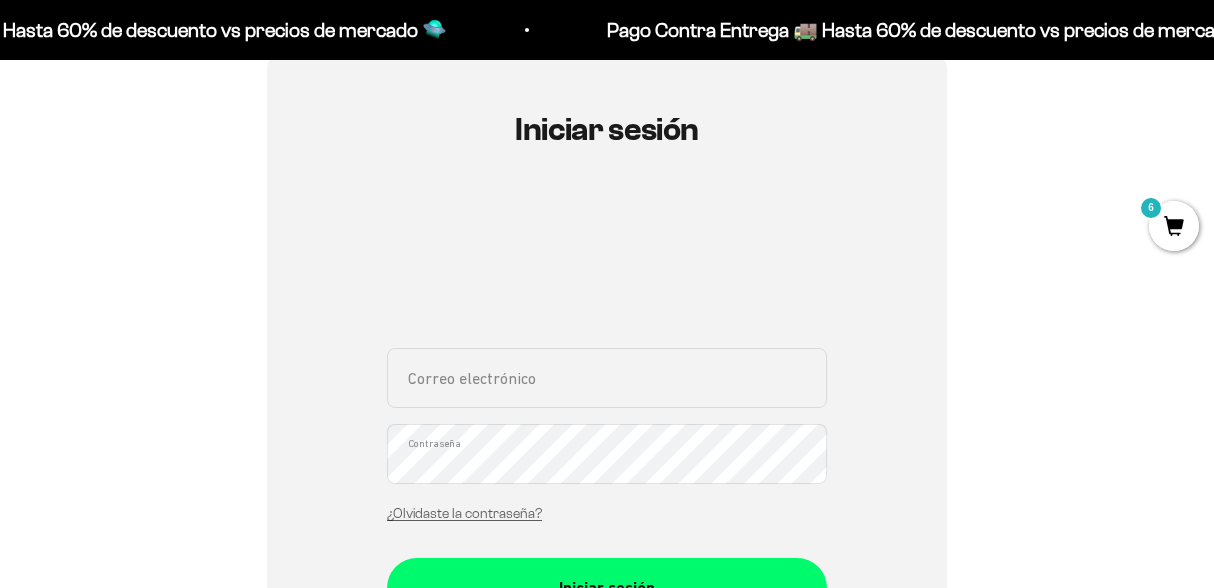 scroll, scrollTop: 388, scrollLeft: 0, axis: vertical 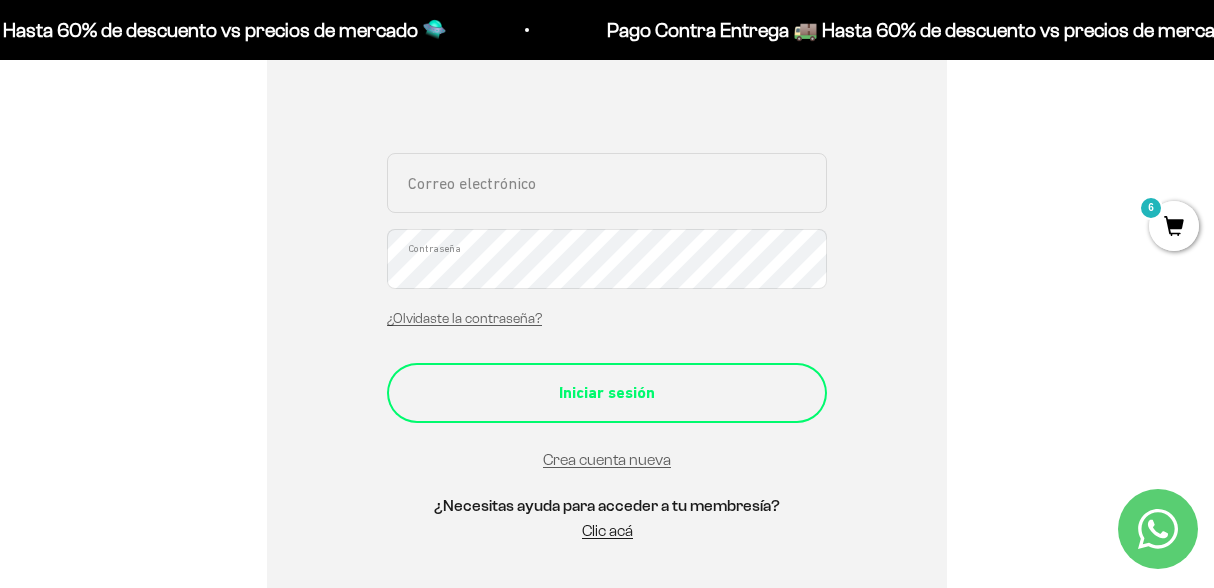 type on "henrojas14@gmail.com" 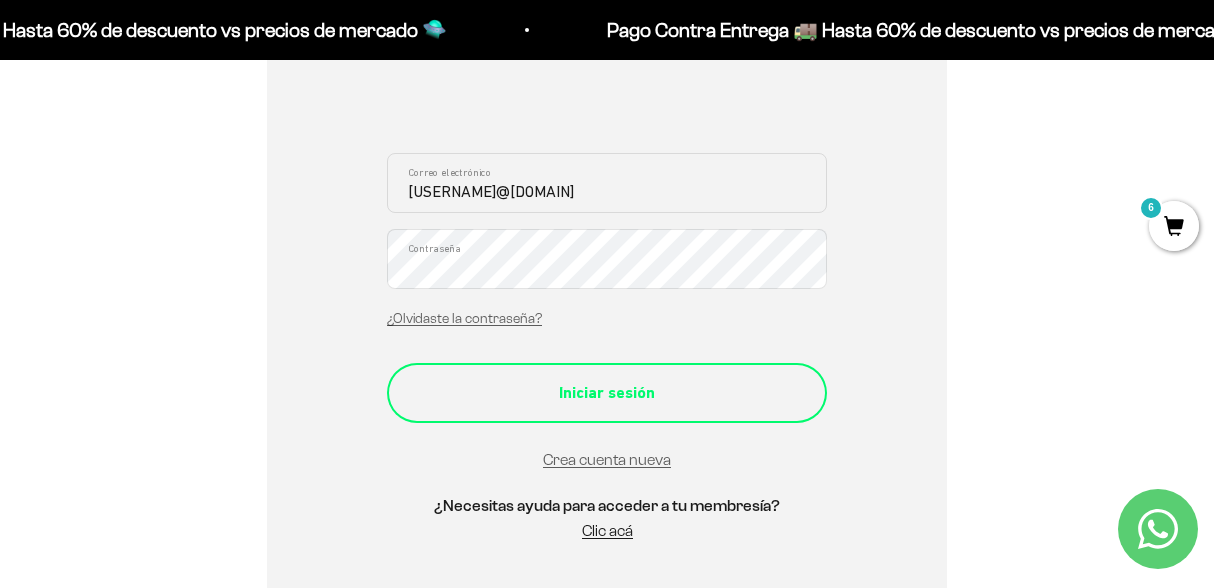 click on "Iniciar sesión" at bounding box center [607, 393] 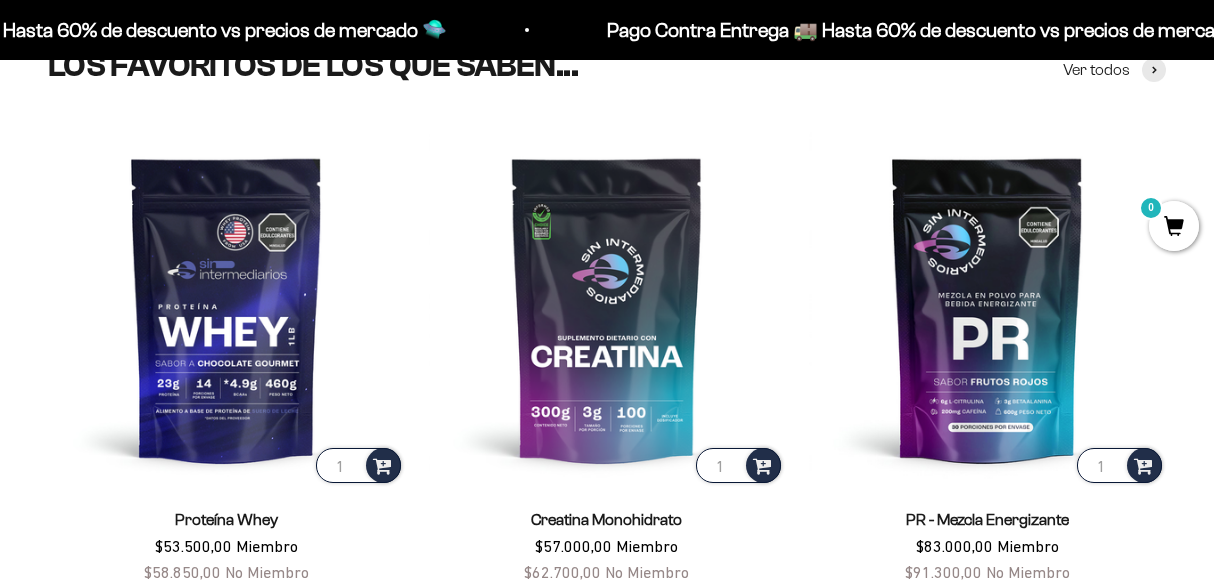 scroll, scrollTop: 632, scrollLeft: 0, axis: vertical 